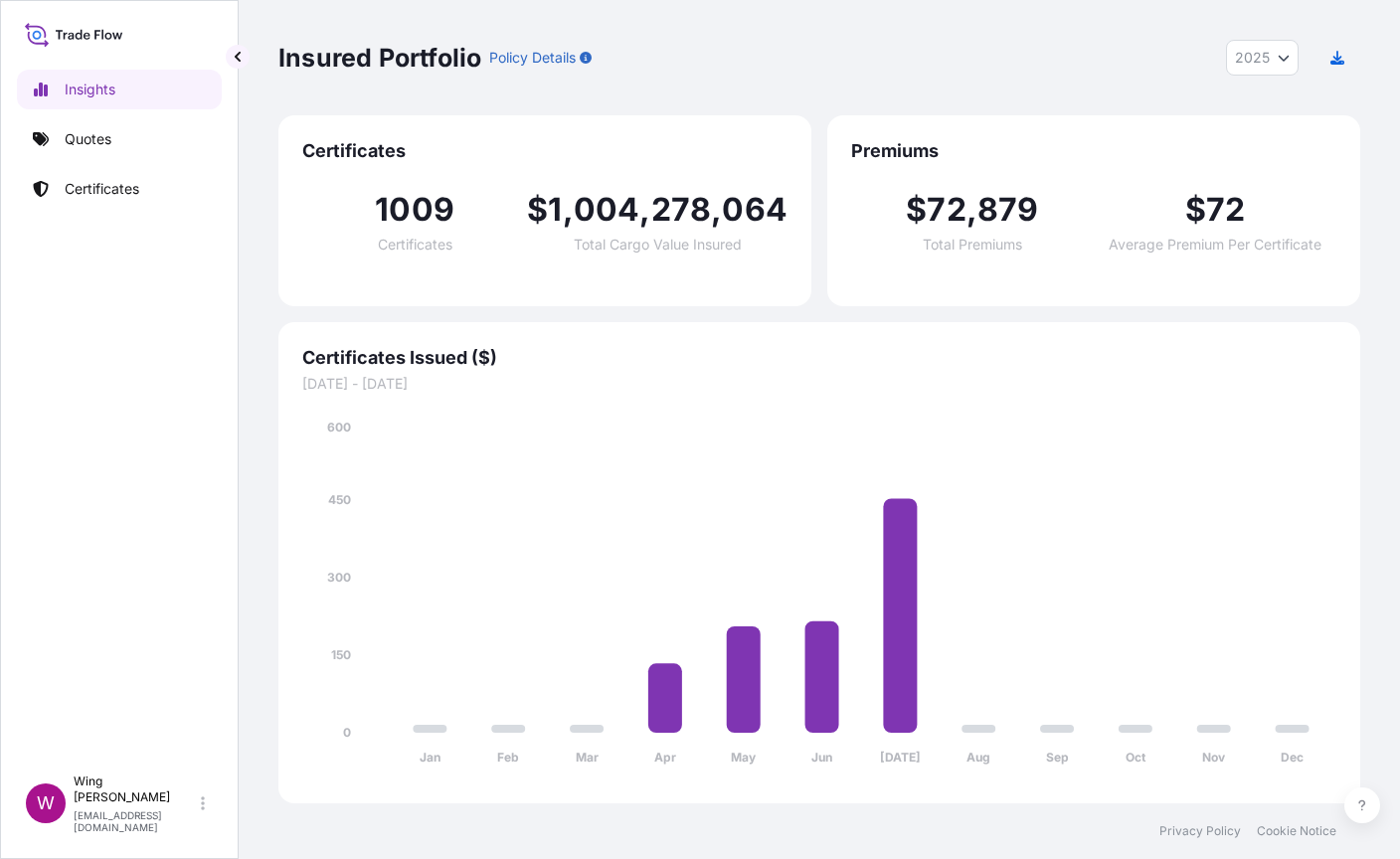 select on "2025" 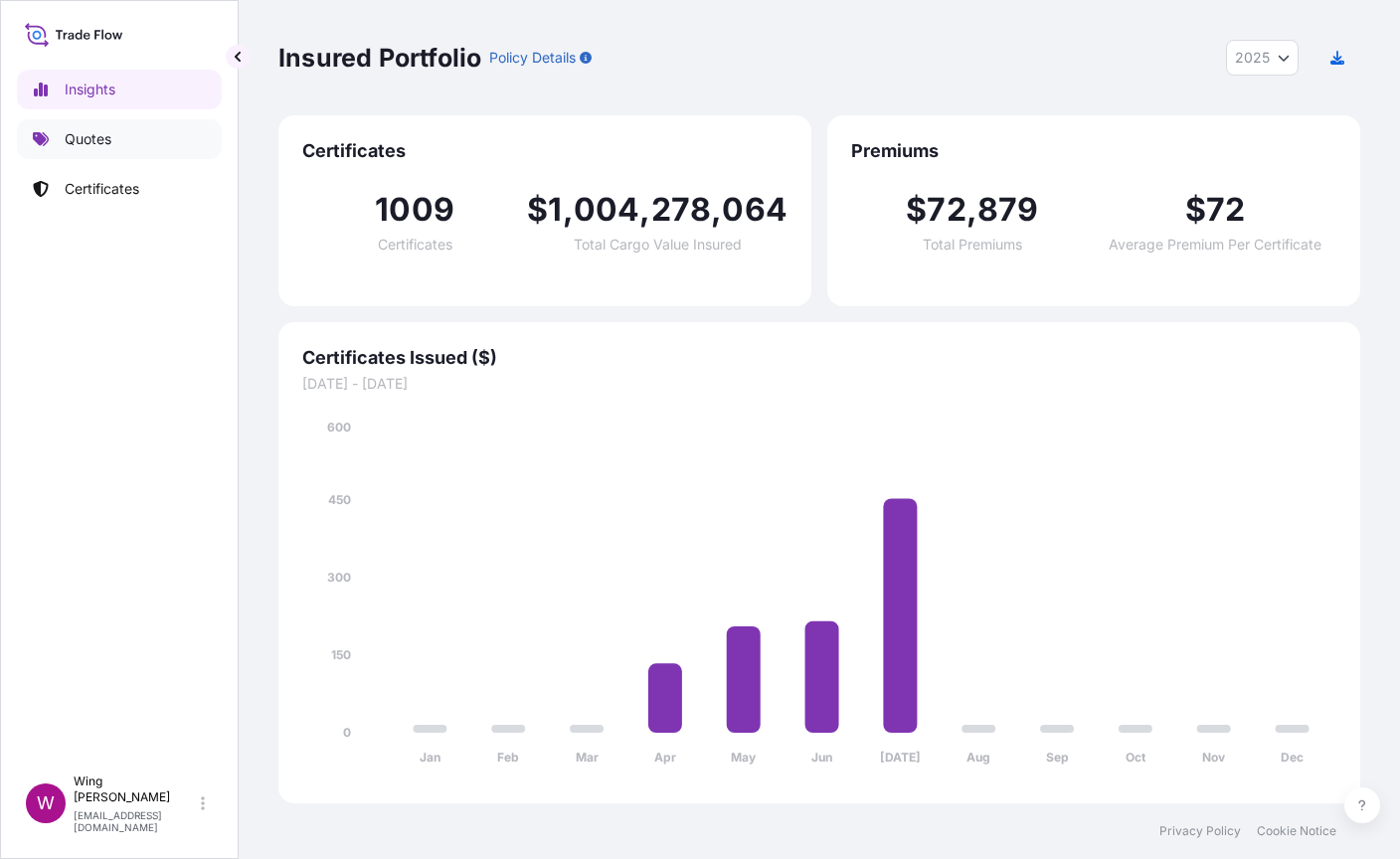 click on "Quotes" at bounding box center (88, 139) 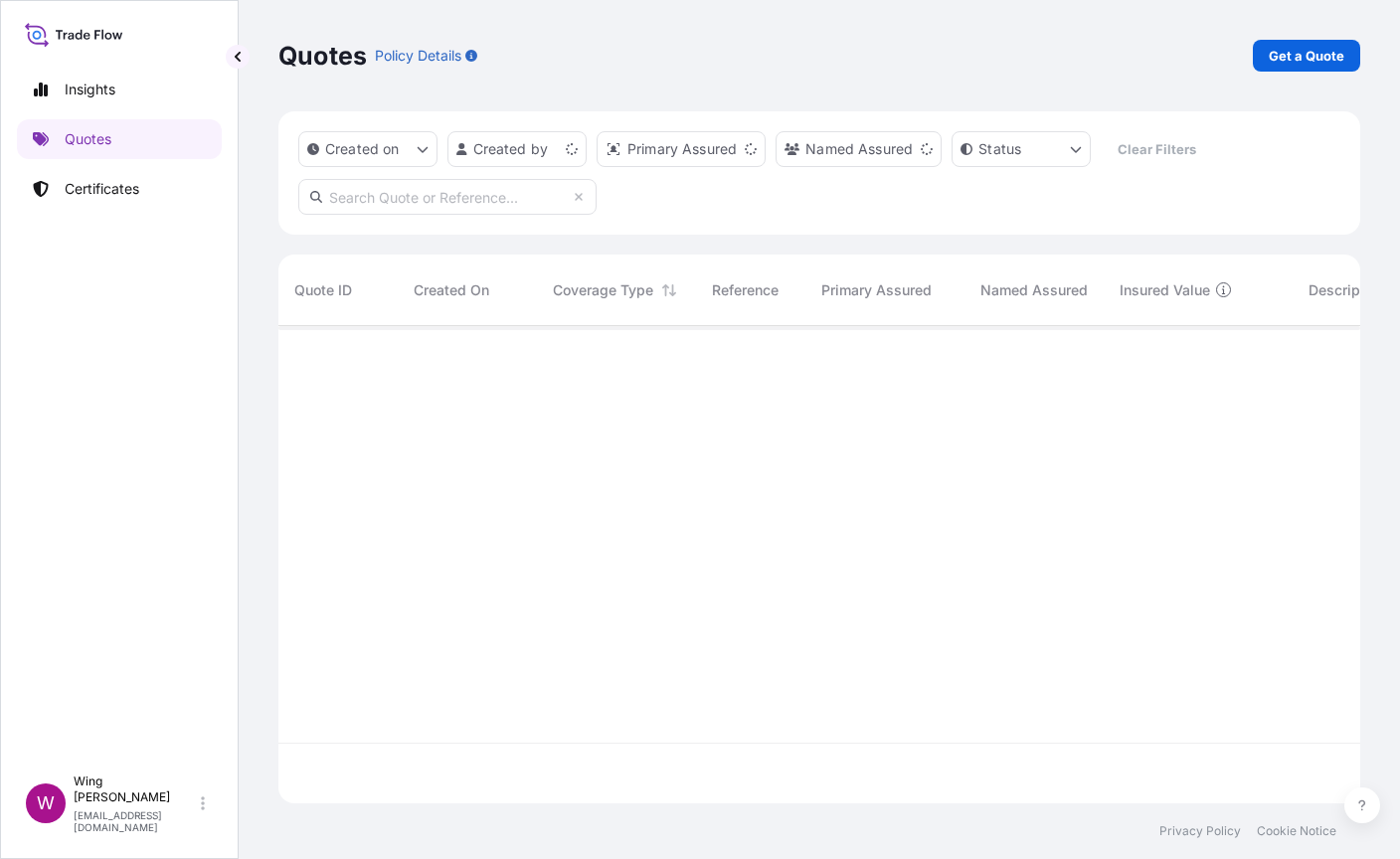 scroll, scrollTop: 21, scrollLeft: 21, axis: both 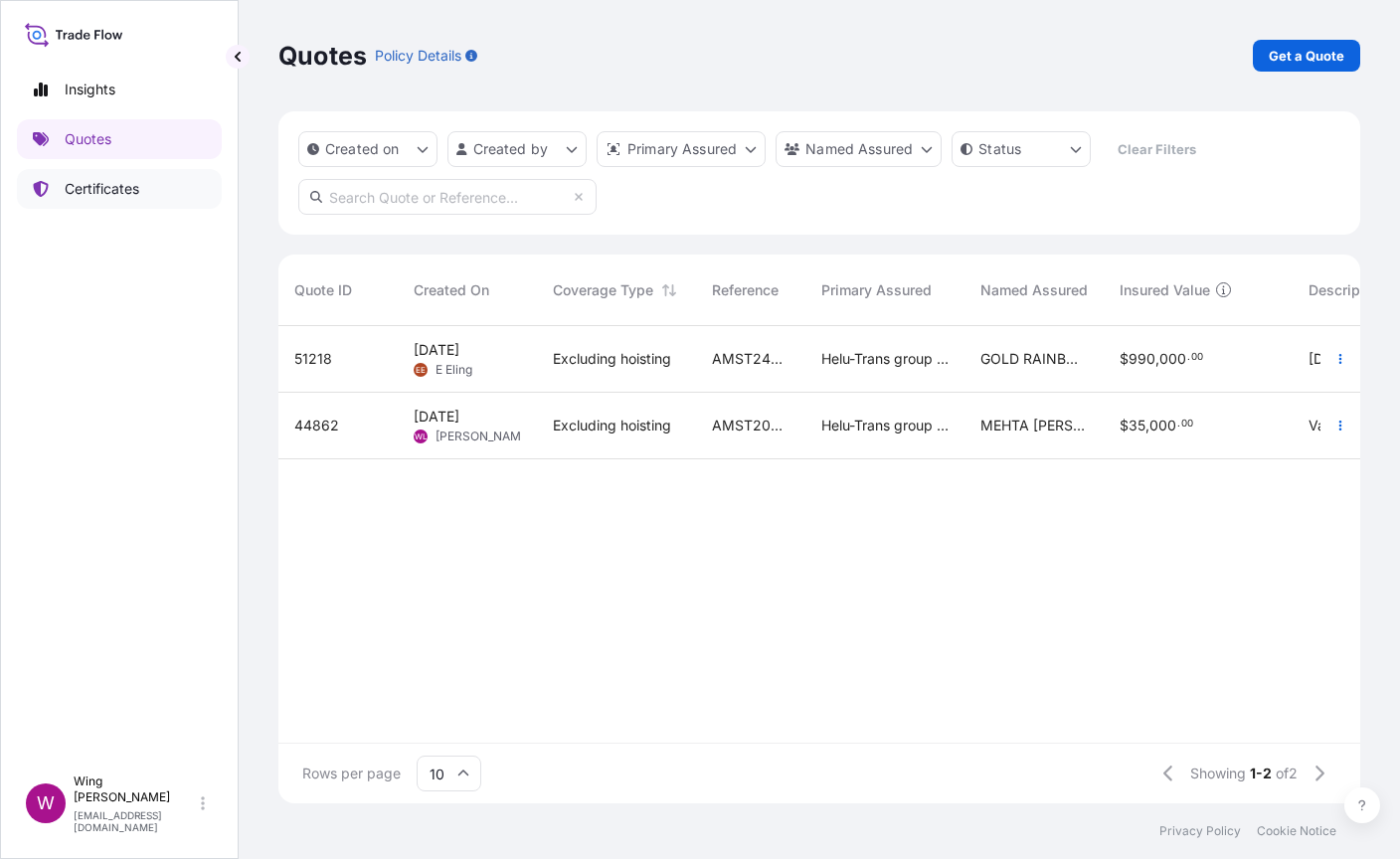 click on "Certificates" at bounding box center [101, 189] 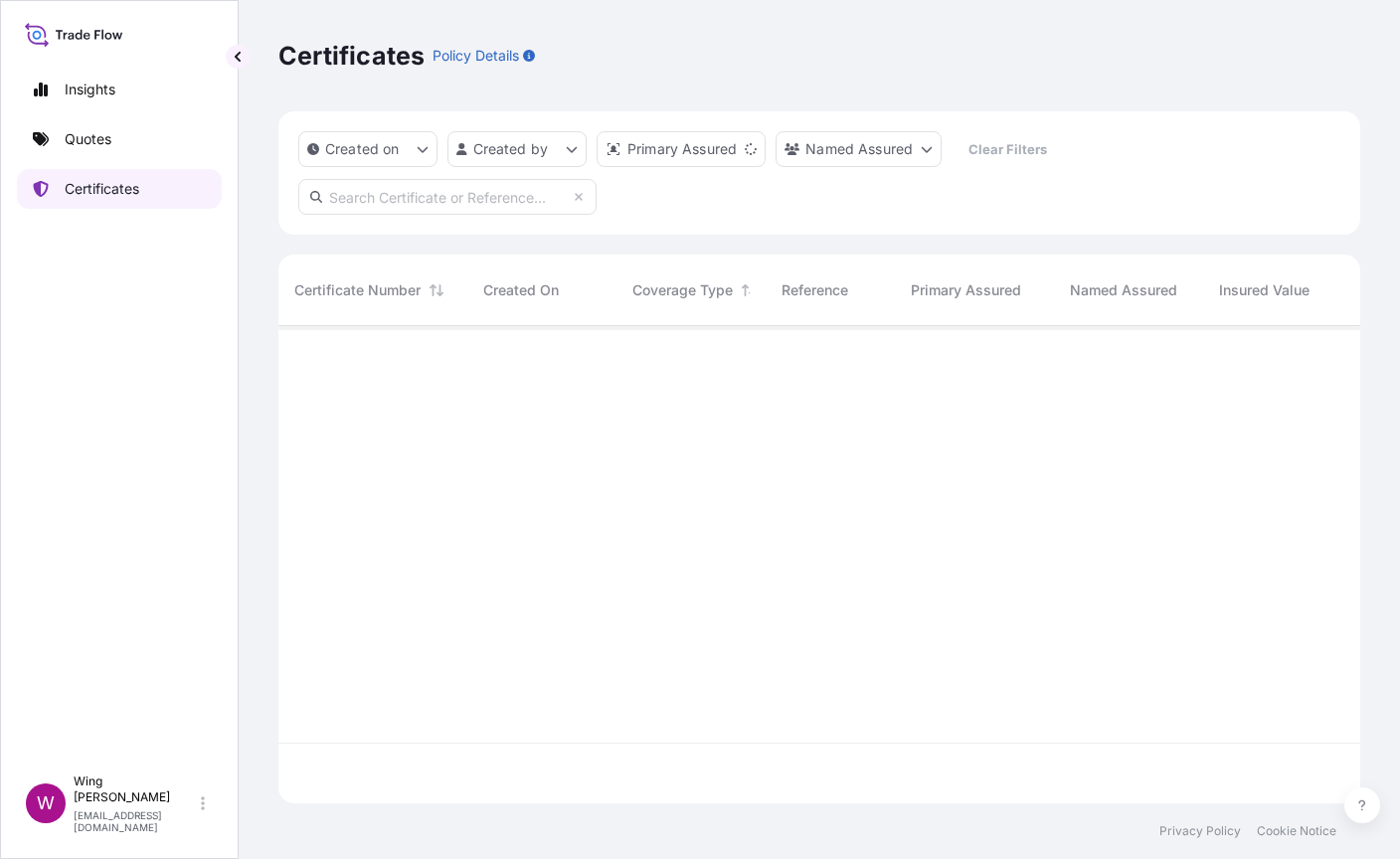 scroll, scrollTop: 21, scrollLeft: 21, axis: both 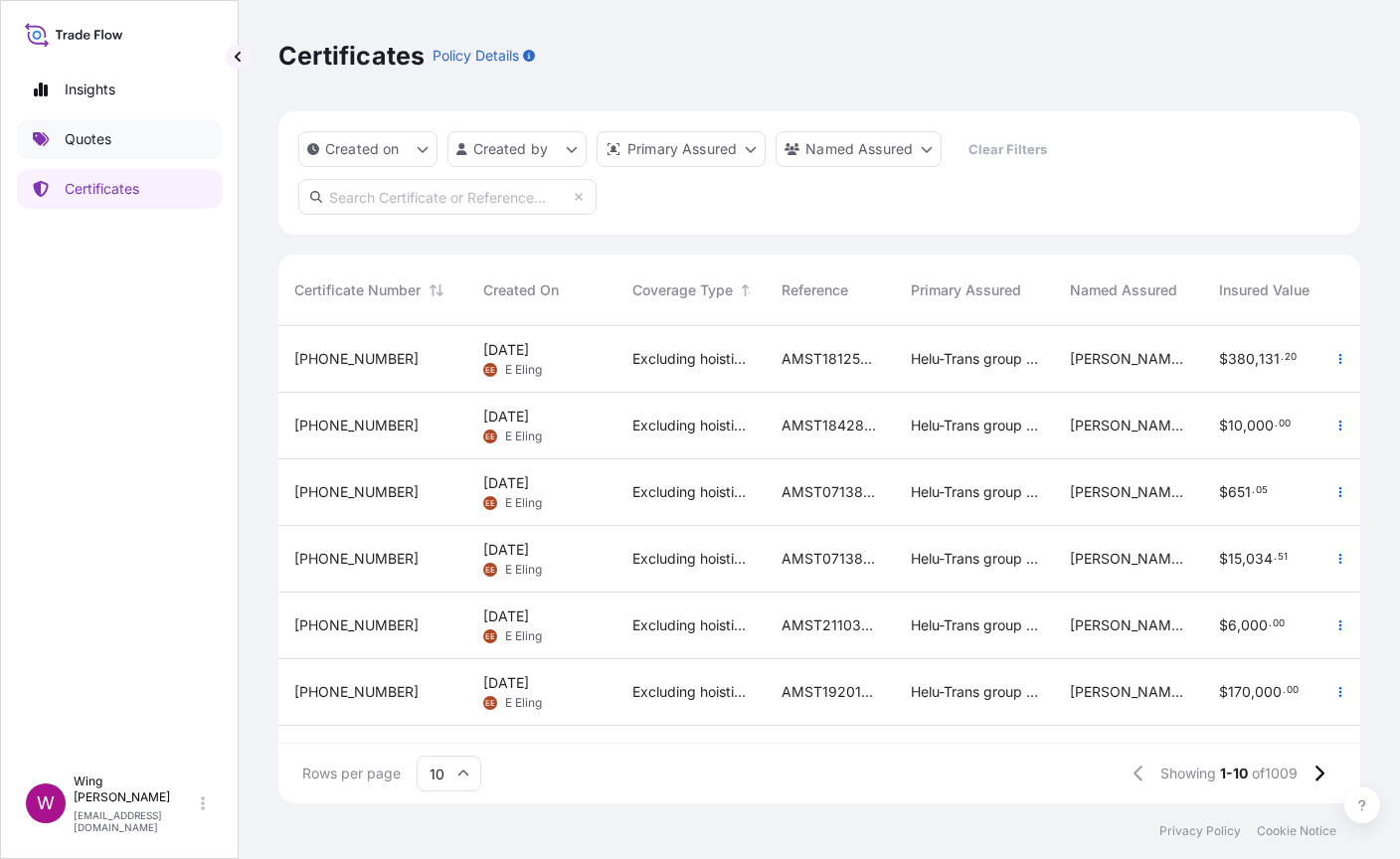 click on "Quotes" at bounding box center (88, 139) 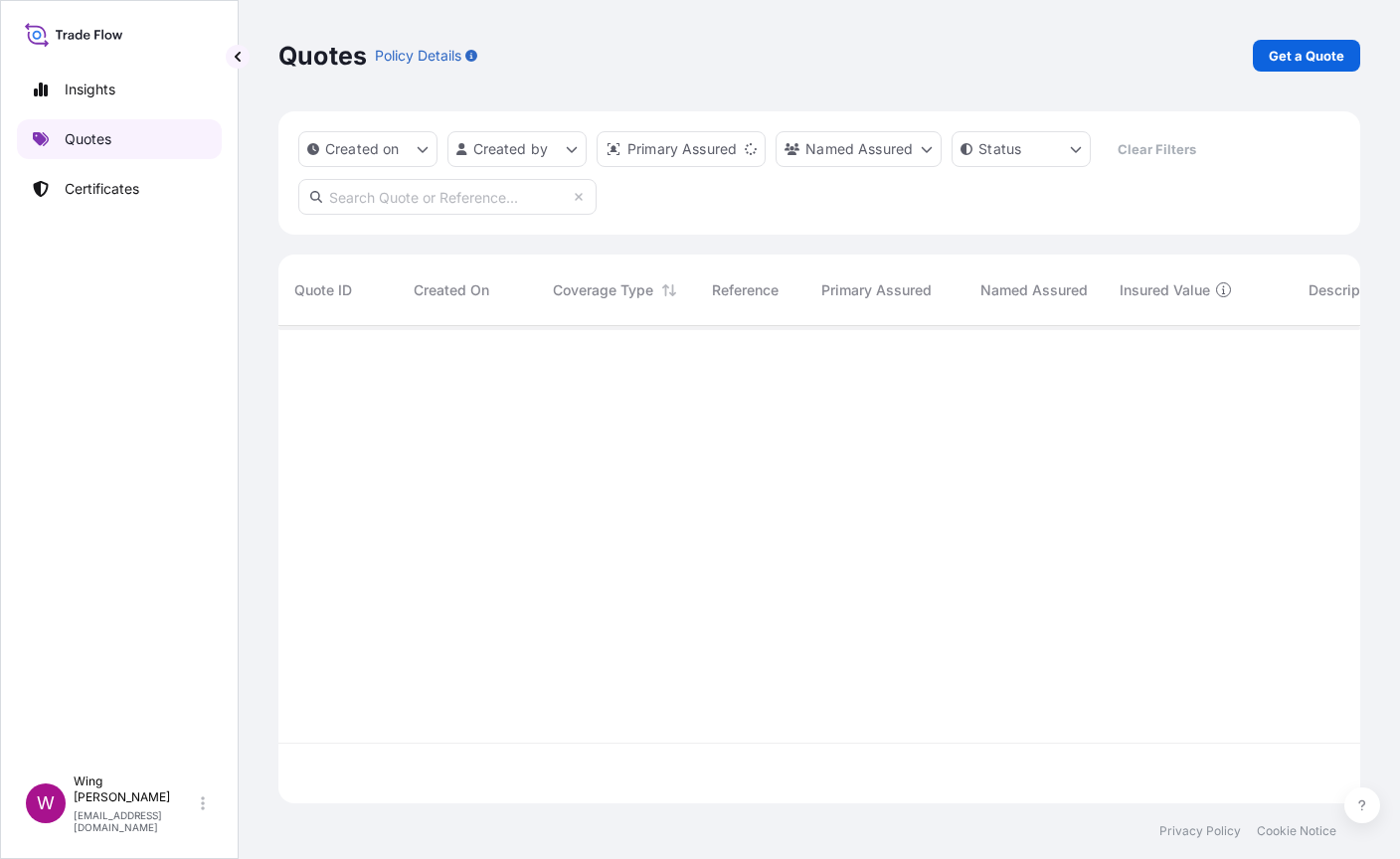 scroll, scrollTop: 21, scrollLeft: 21, axis: both 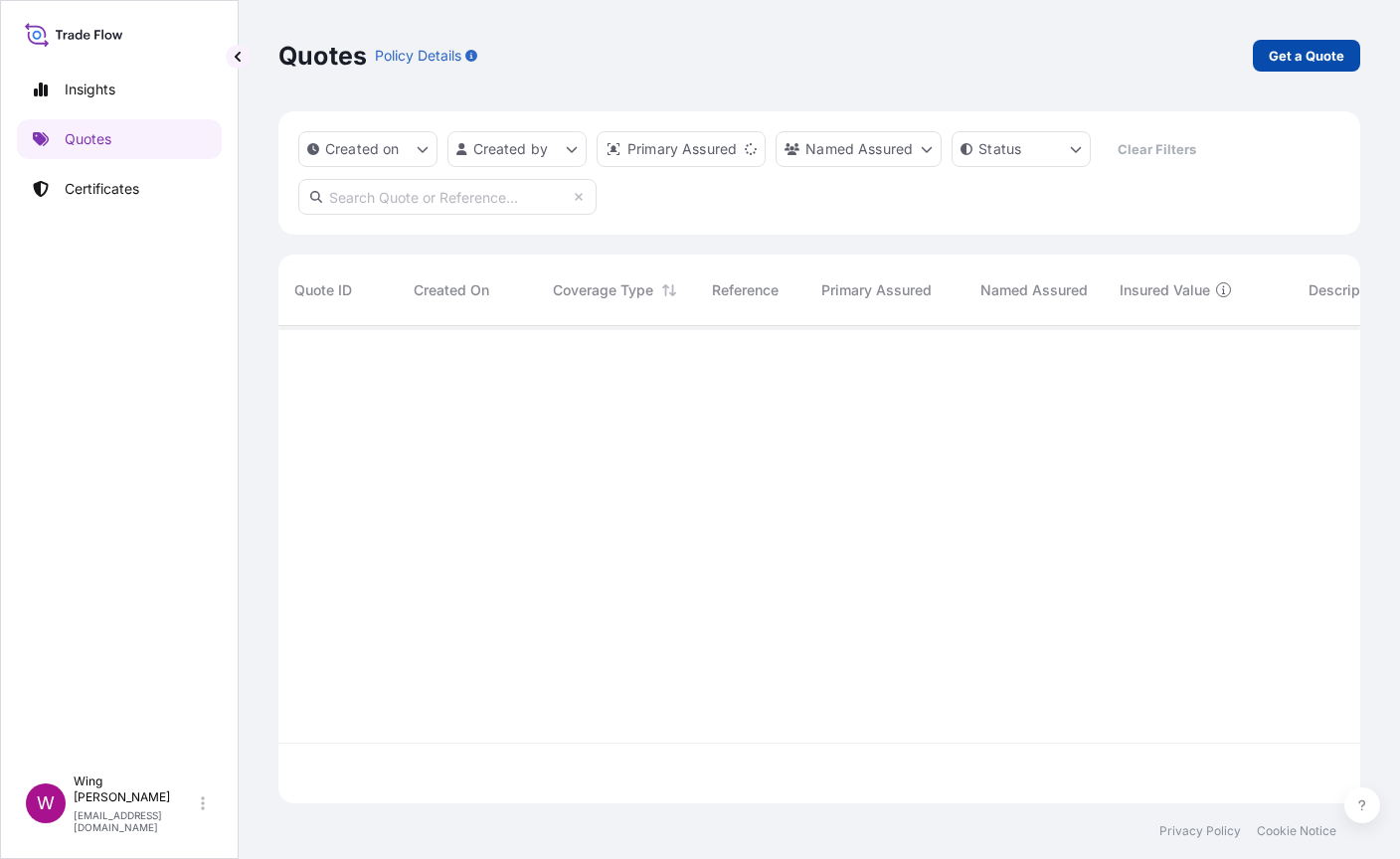 click on "Get a Quote" at bounding box center [1307, 56] 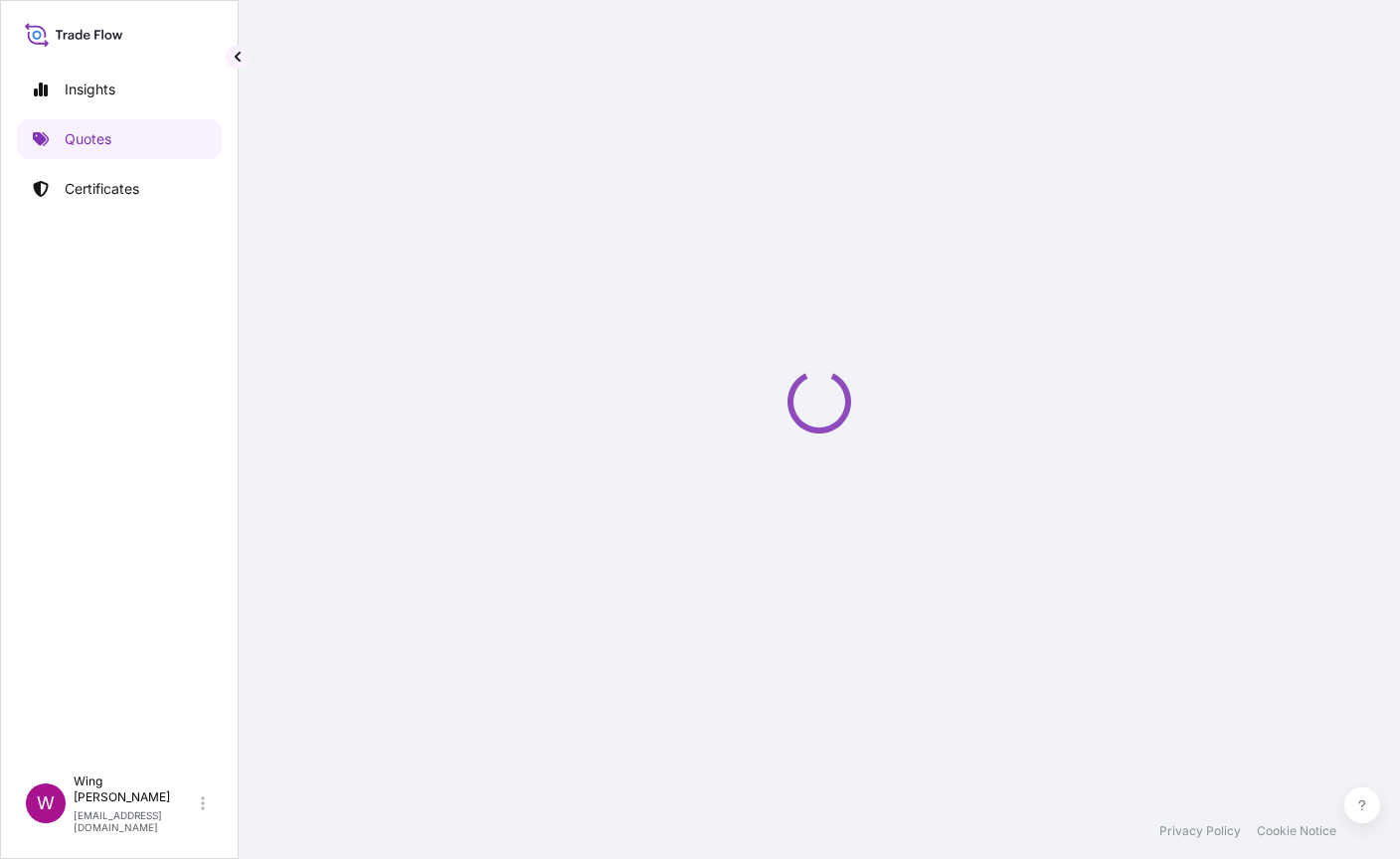 scroll, scrollTop: 32, scrollLeft: 0, axis: vertical 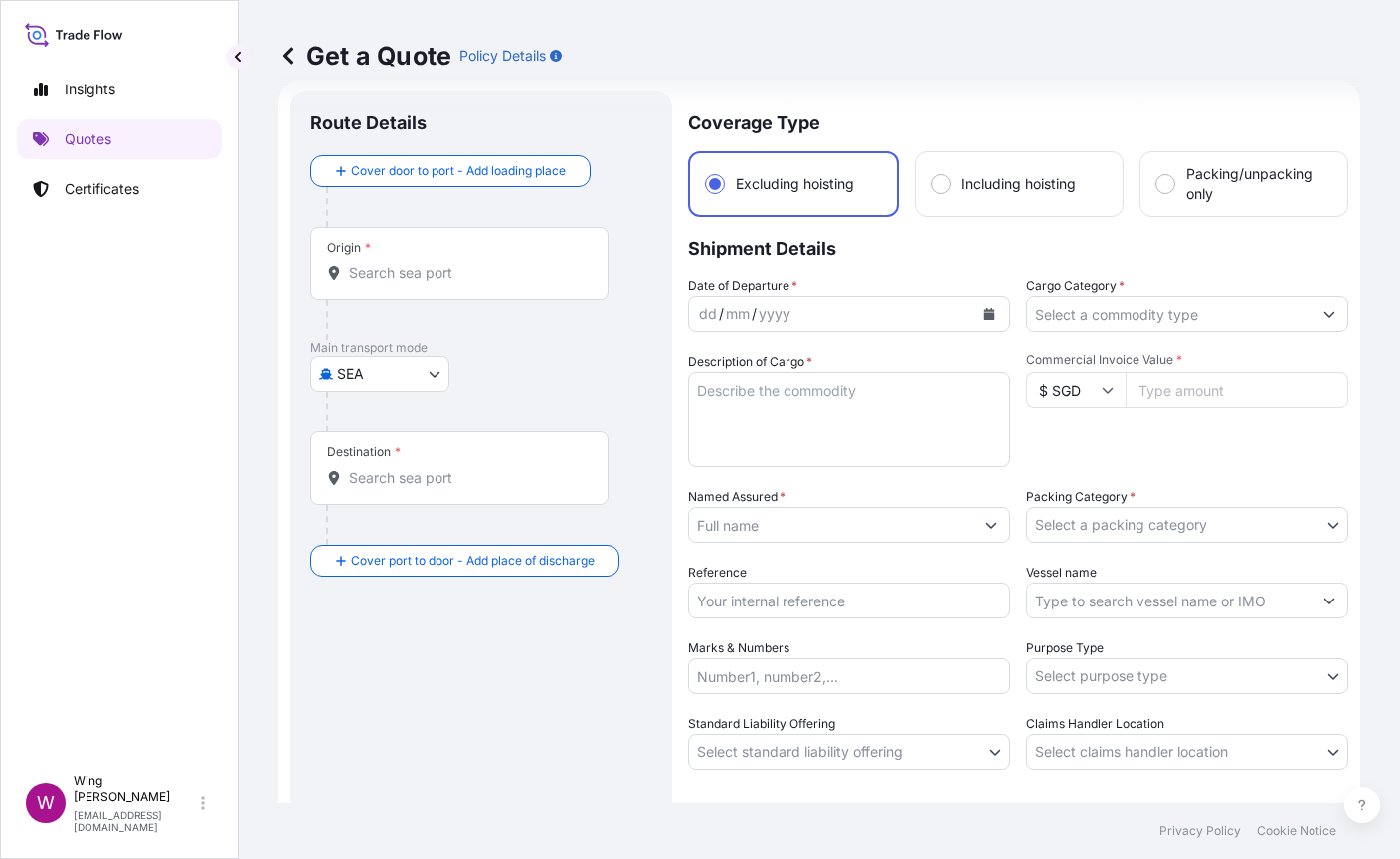 click on "Insights Quotes Certificates W Wing   Lee [EMAIL_ADDRESS][DOMAIN_NAME] Get a Quote Policy Details Route Details   Cover door to port - Add loading place Place of loading Road / [GEOGRAPHIC_DATA] / Inland Origin * Main transport mode SEA COURIER INSTALLATION LAND SEA AIR STORAGE Destination * Cover port to door - Add place of discharge Road / Inland Road / Inland Place of Discharge Coverage Type Excluding hoisting Including hoisting Packing/unpacking only Shipment Details Date of Departure * dd / mm / yyyy Cargo Category * Description of Cargo * Commercial Invoice Value   * $ SGD Named Assured * Packing Category * Select a packing category AGENT CO-OWNER OWNER Various Reference Vessel name Marks & Numbers Purpose Type Select purpose type Transit Storage Installation Conservation Standard Liability Offering Select standard liability offering Yes No Claims Handler Location Select claims handler location [GEOGRAPHIC_DATA] [GEOGRAPHIC_DATA] Letter of Credit This shipment has a letter of credit Letter of credit * Get a Quote
0" at bounding box center (700, 430) 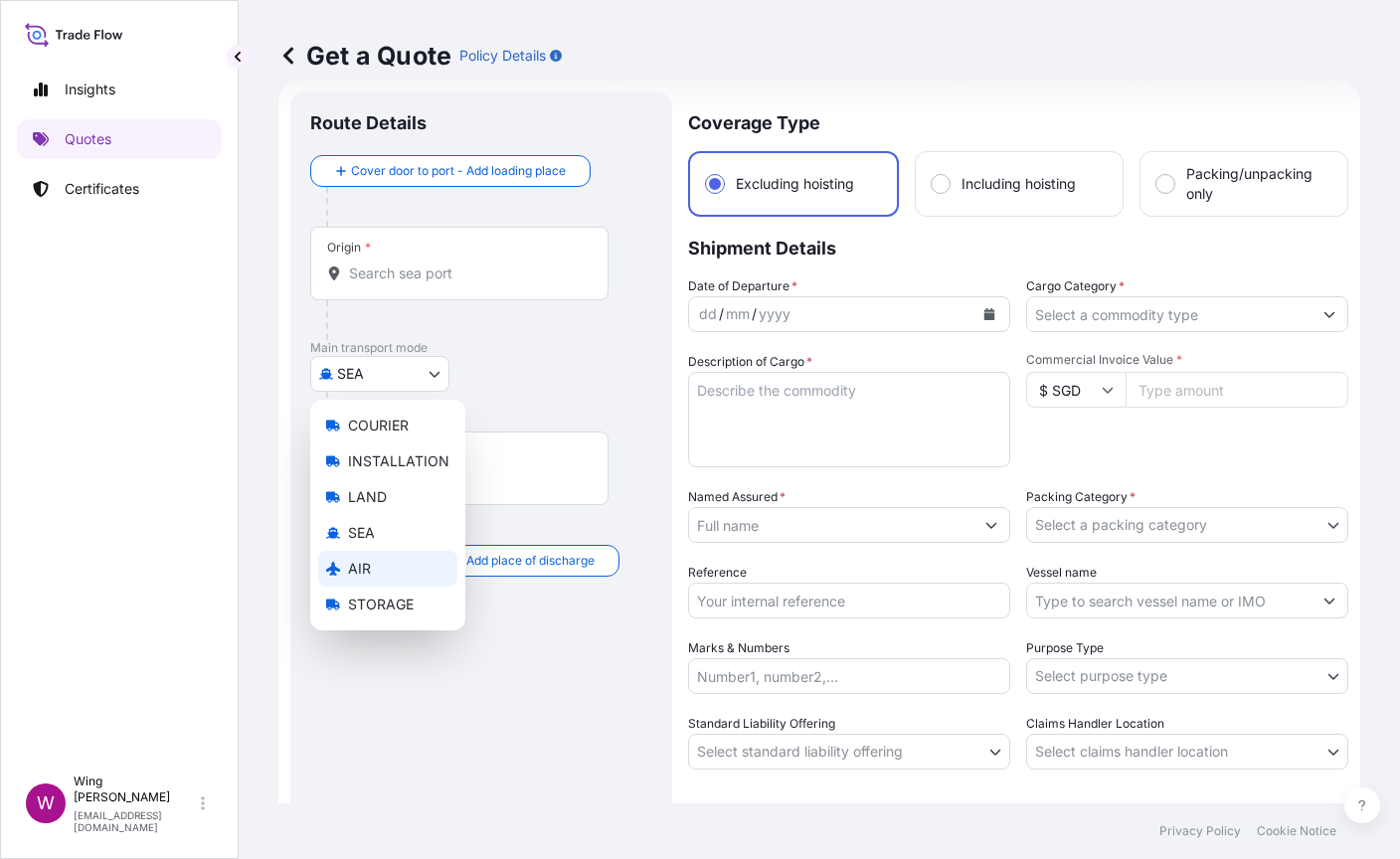 click on "AIR" at bounding box center [388, 569] 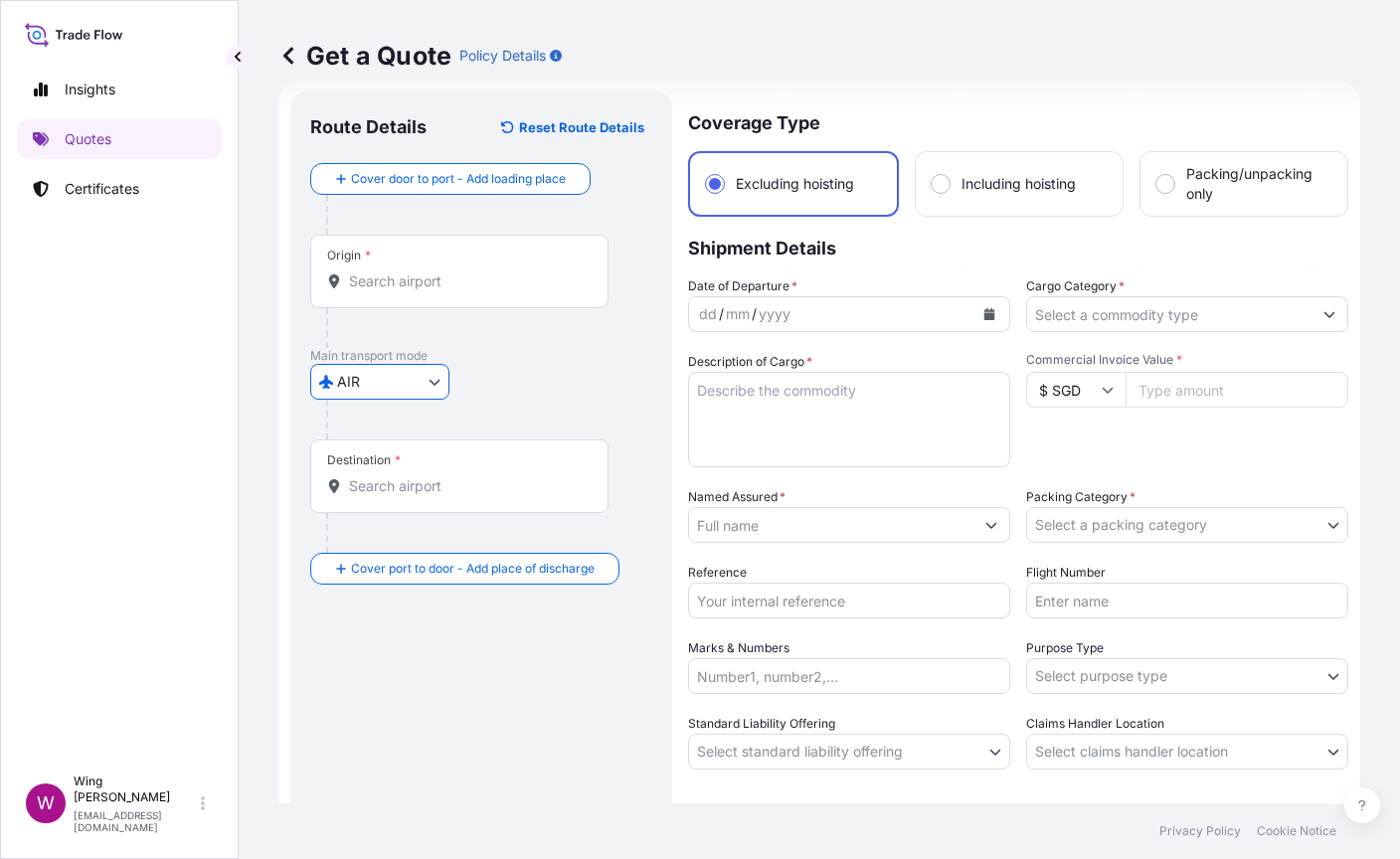 click on "Origin *" at bounding box center [466, 281] 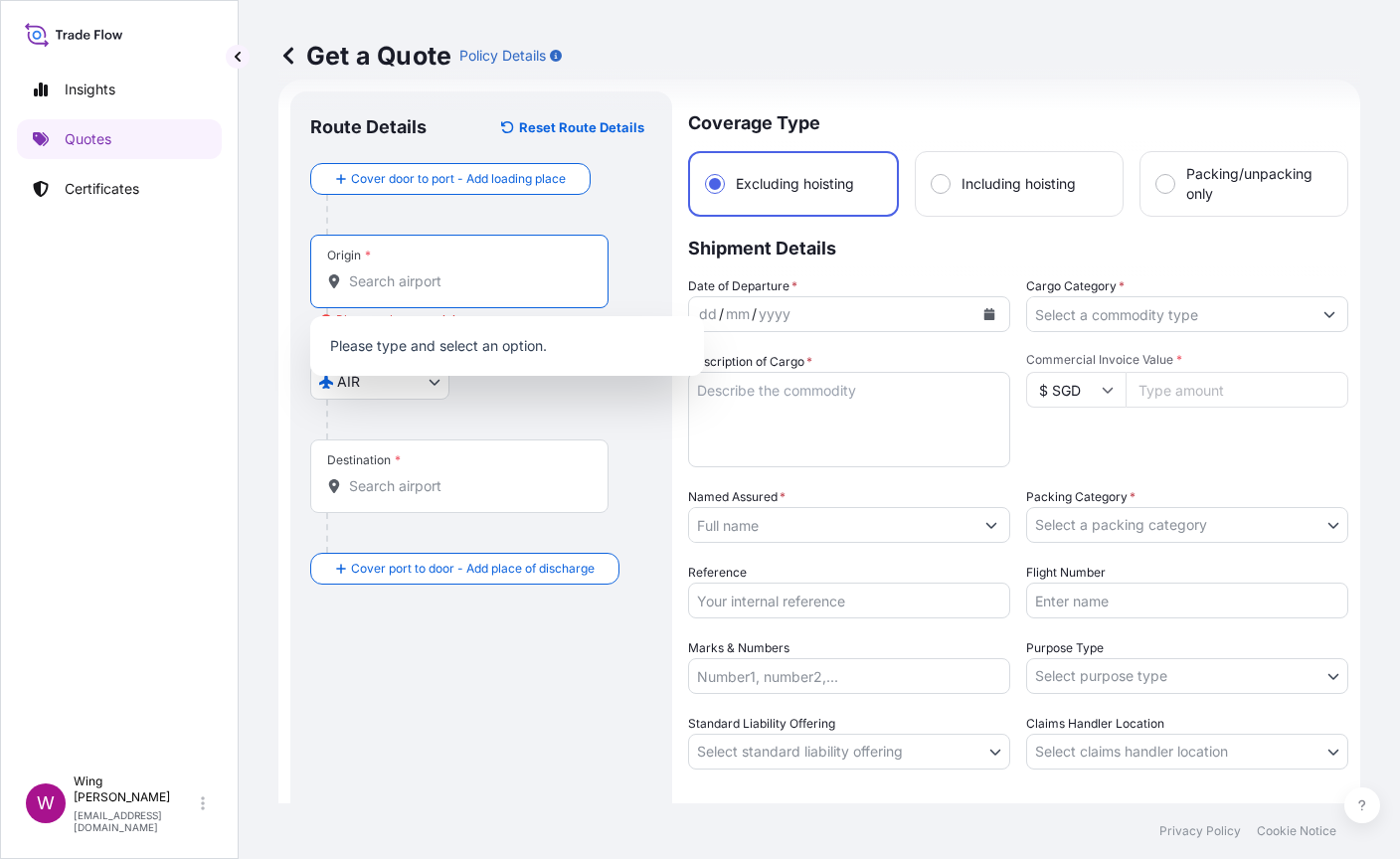 click on "Origin * Please select an origin" at bounding box center (466, 281) 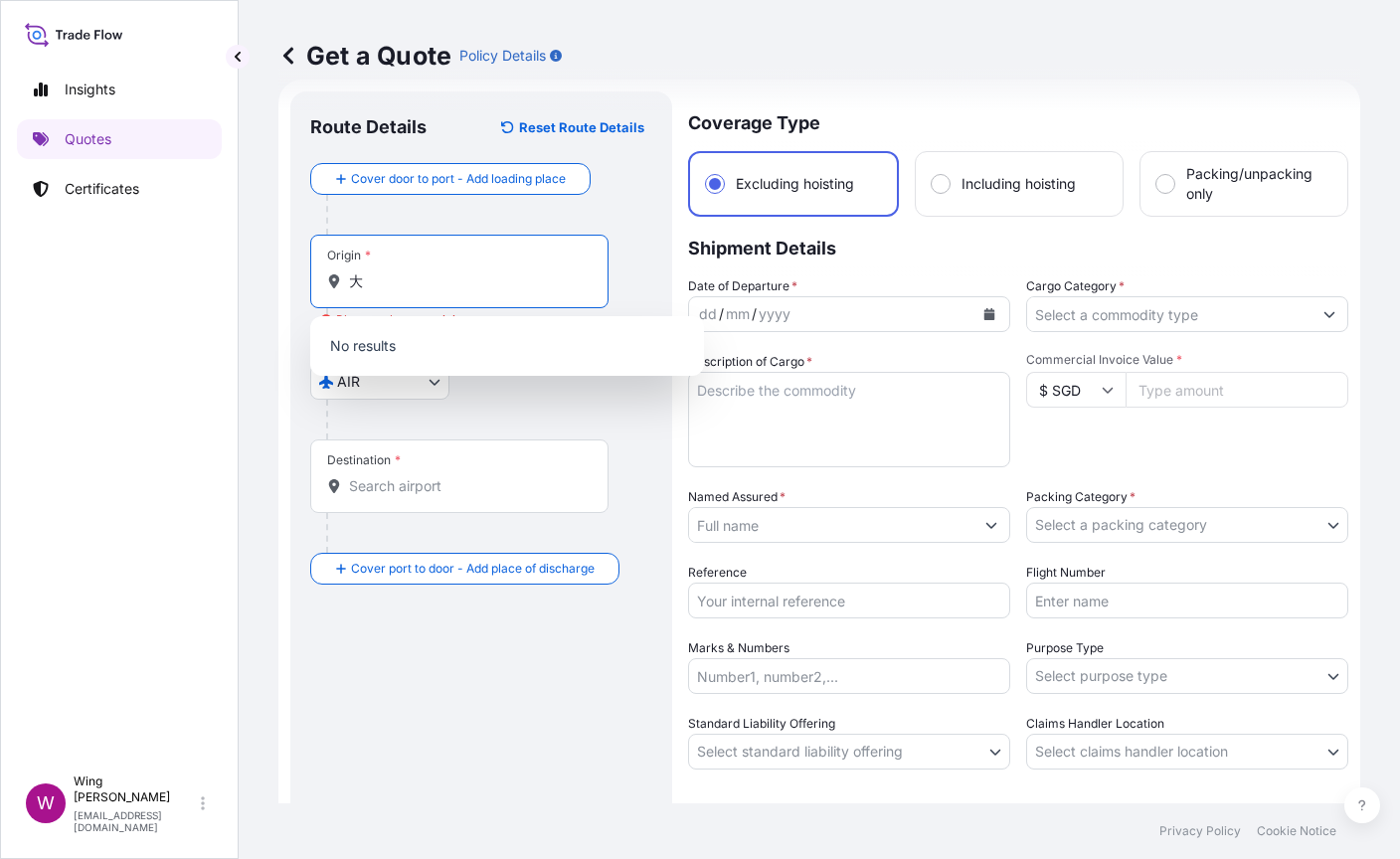 type on "大人" 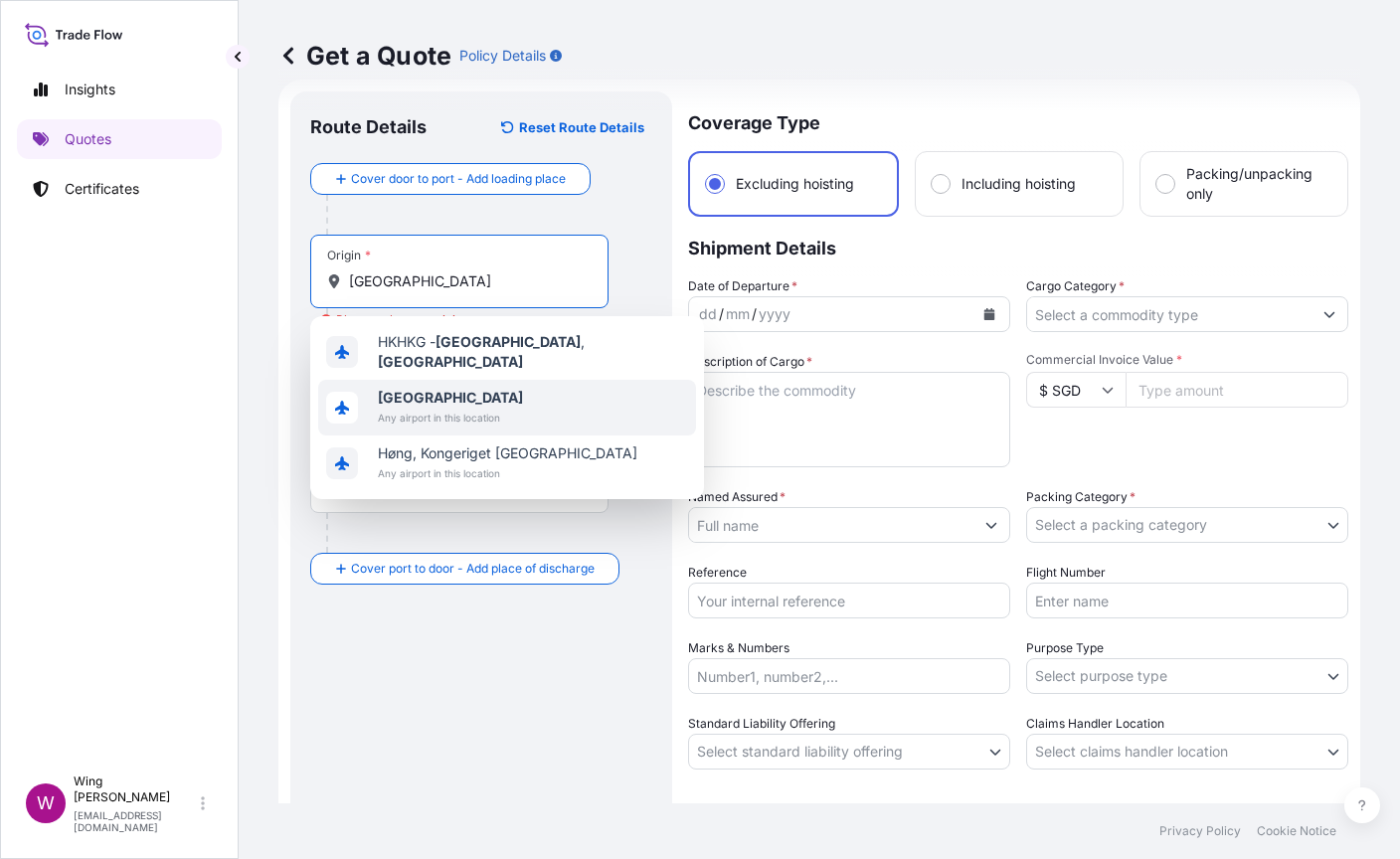 click on "HKHKG -  [GEOGRAPHIC_DATA] ,  [GEOGRAPHIC_DATA] [GEOGRAPHIC_DATA] Any airport in this location [GEOGRAPHIC_DATA], [GEOGRAPHIC_DATA] Any airport in this location" at bounding box center (507, 408) 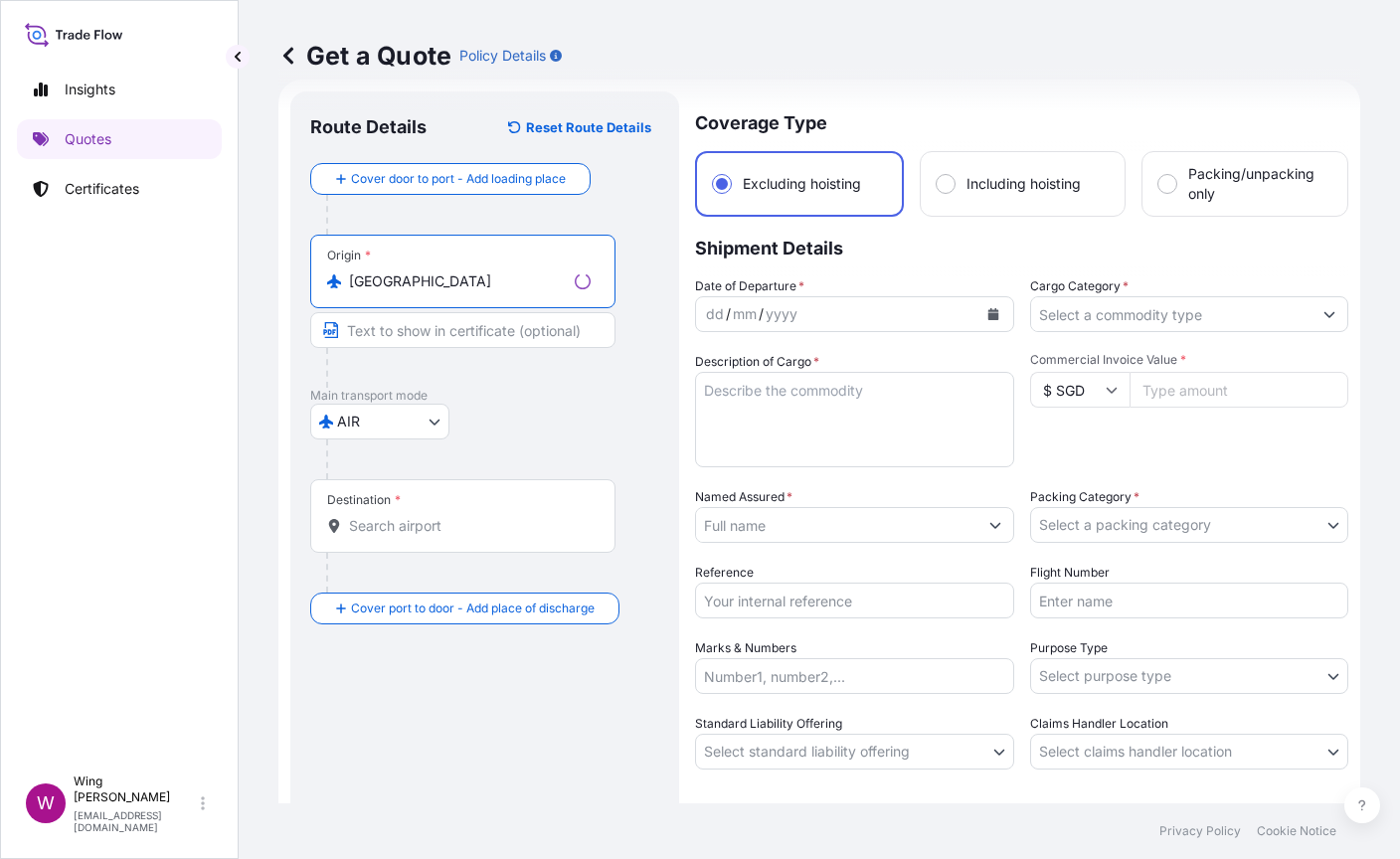 type on "[GEOGRAPHIC_DATA]" 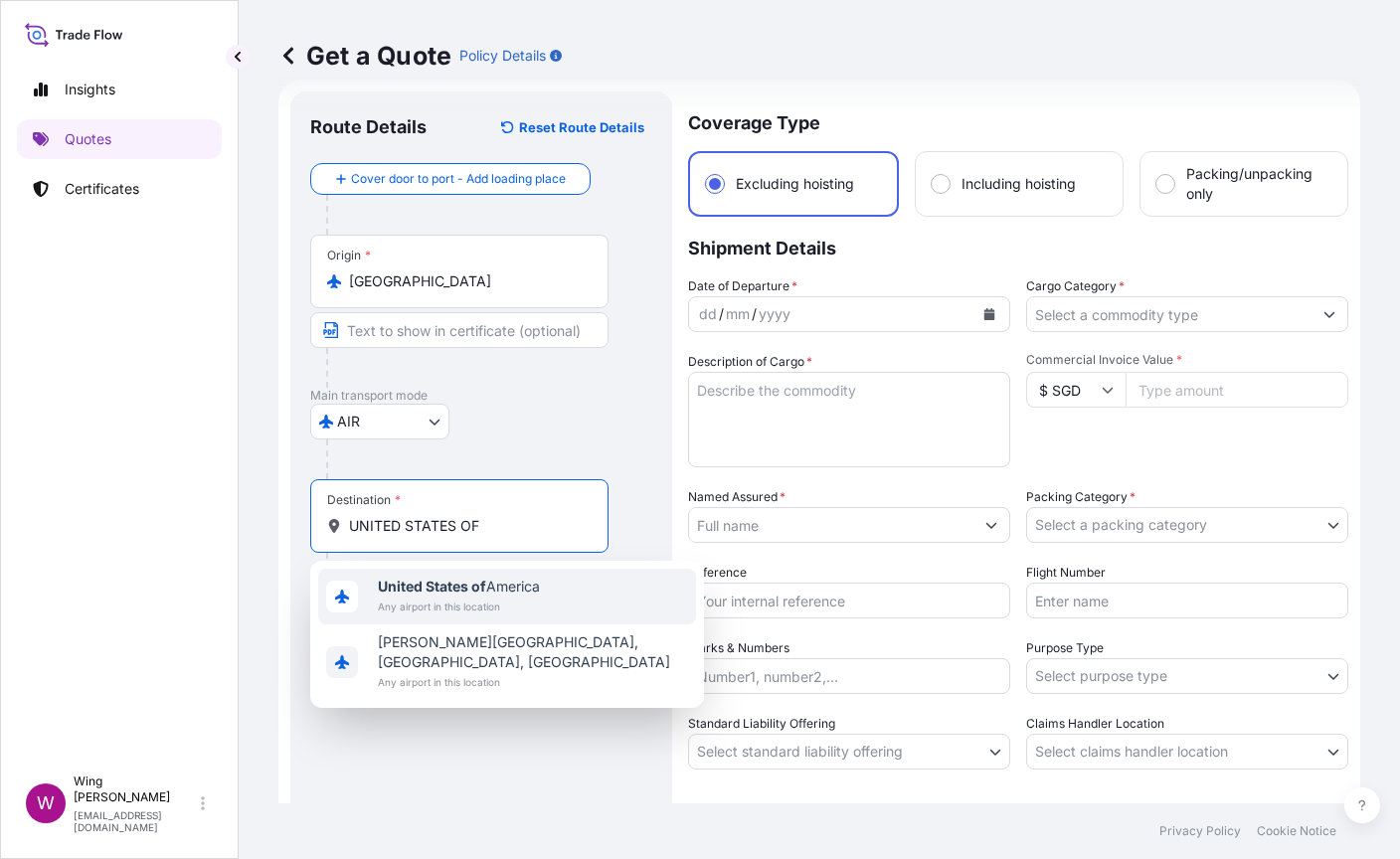 click on "Any airport in this location" at bounding box center [458, 606] 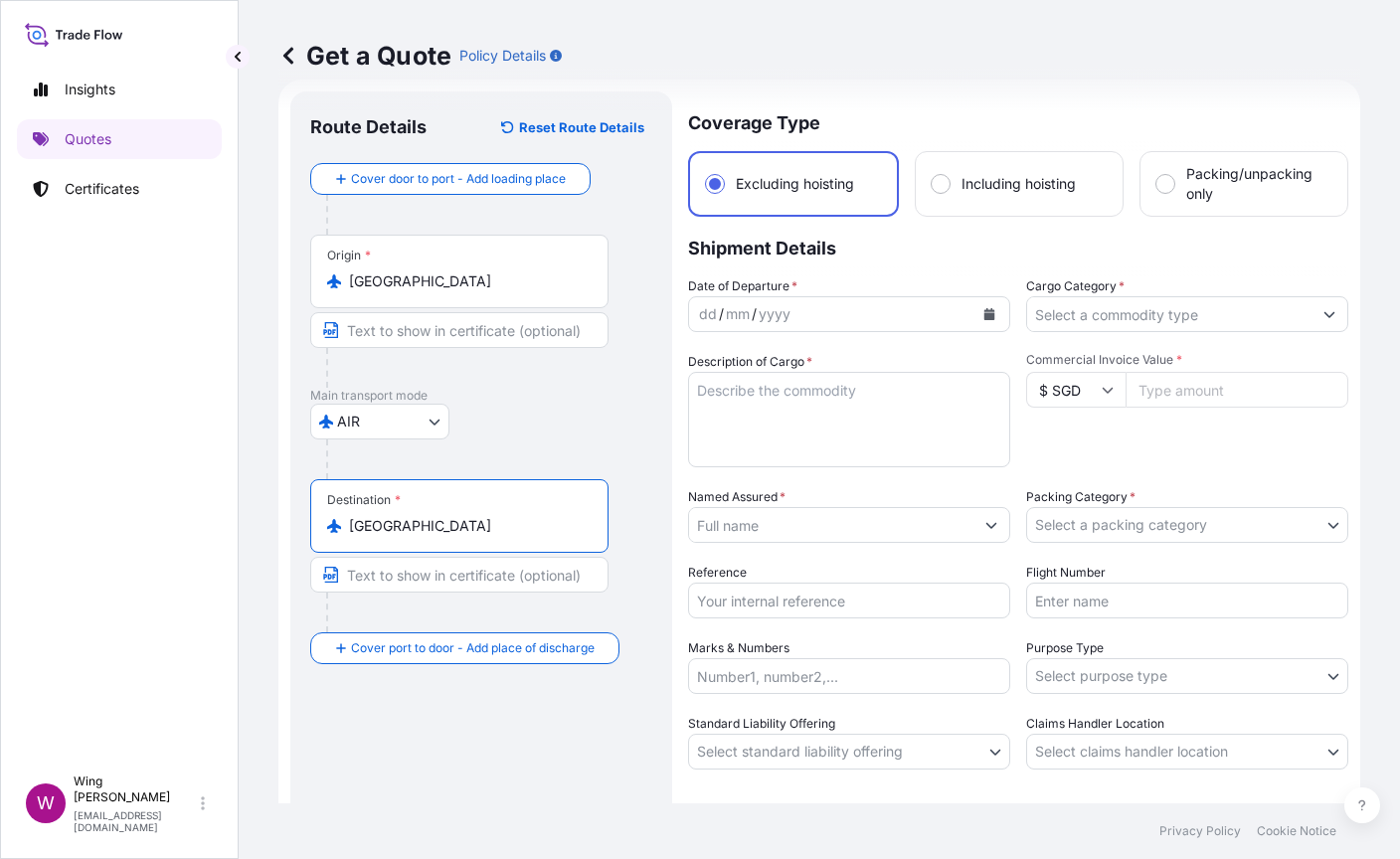 type on "[GEOGRAPHIC_DATA]" 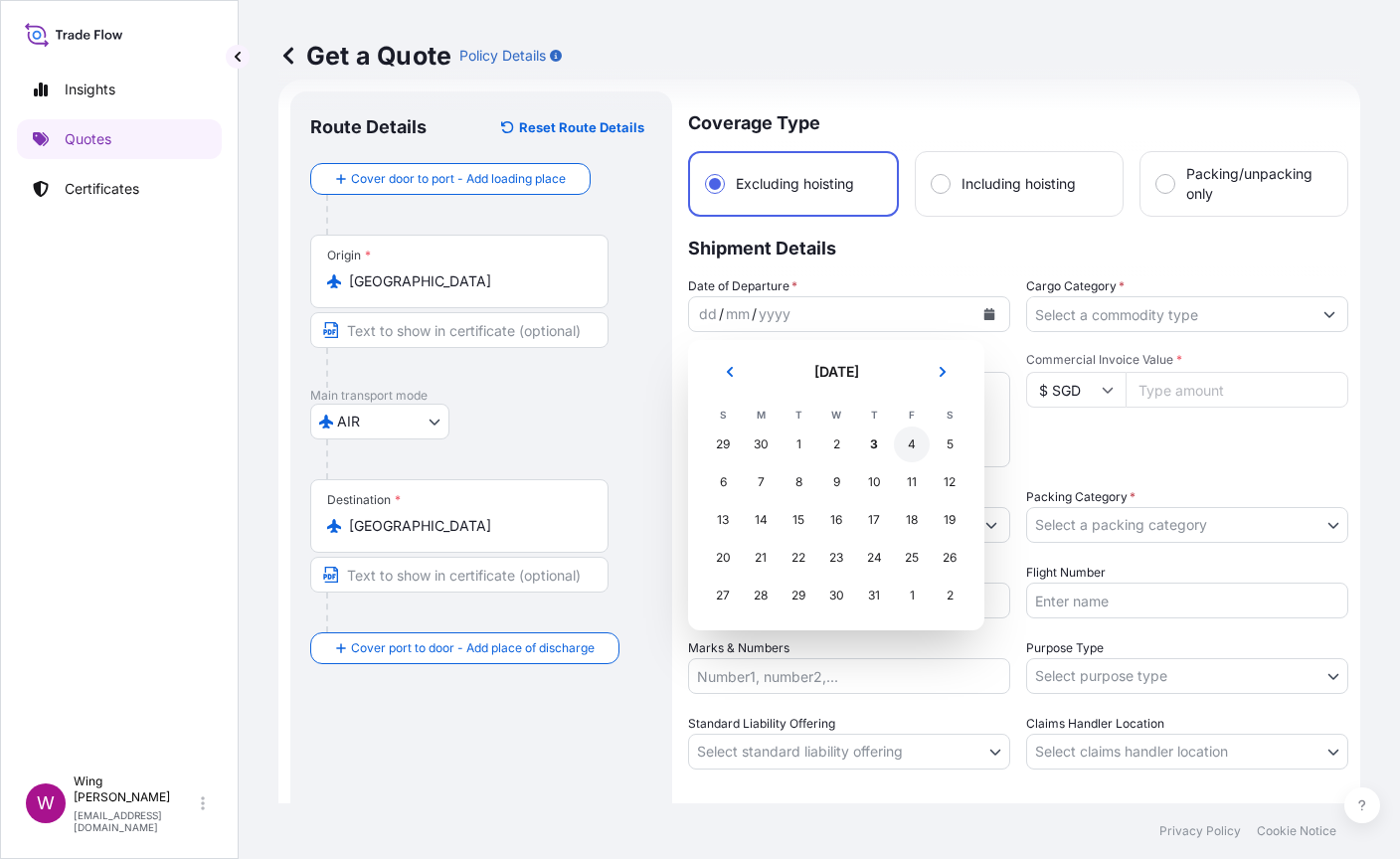 click on "4" at bounding box center [912, 444] 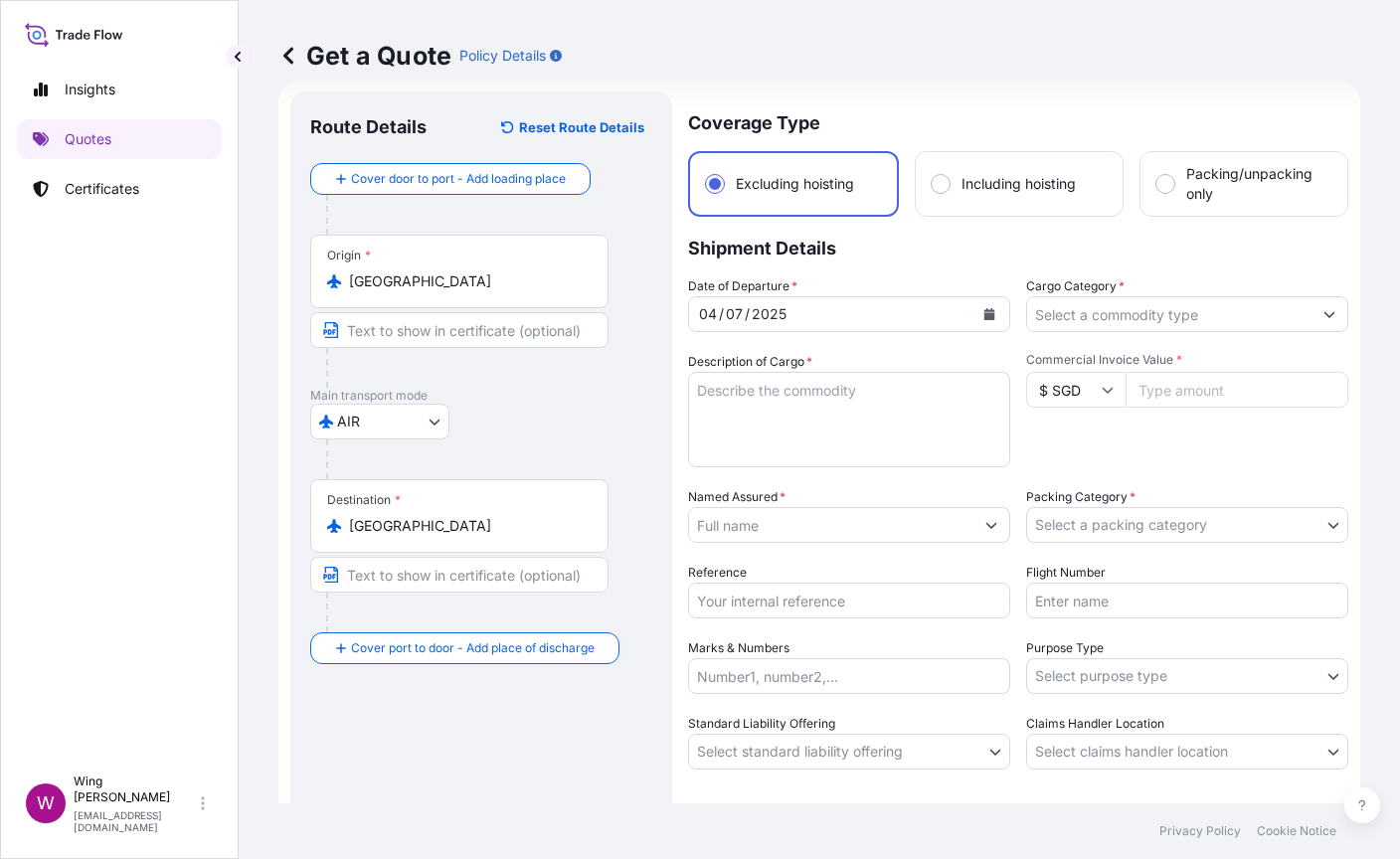 click on "AIR COURIER INSTALLATION LAND SEA AIR STORAGE" at bounding box center (481, 422) 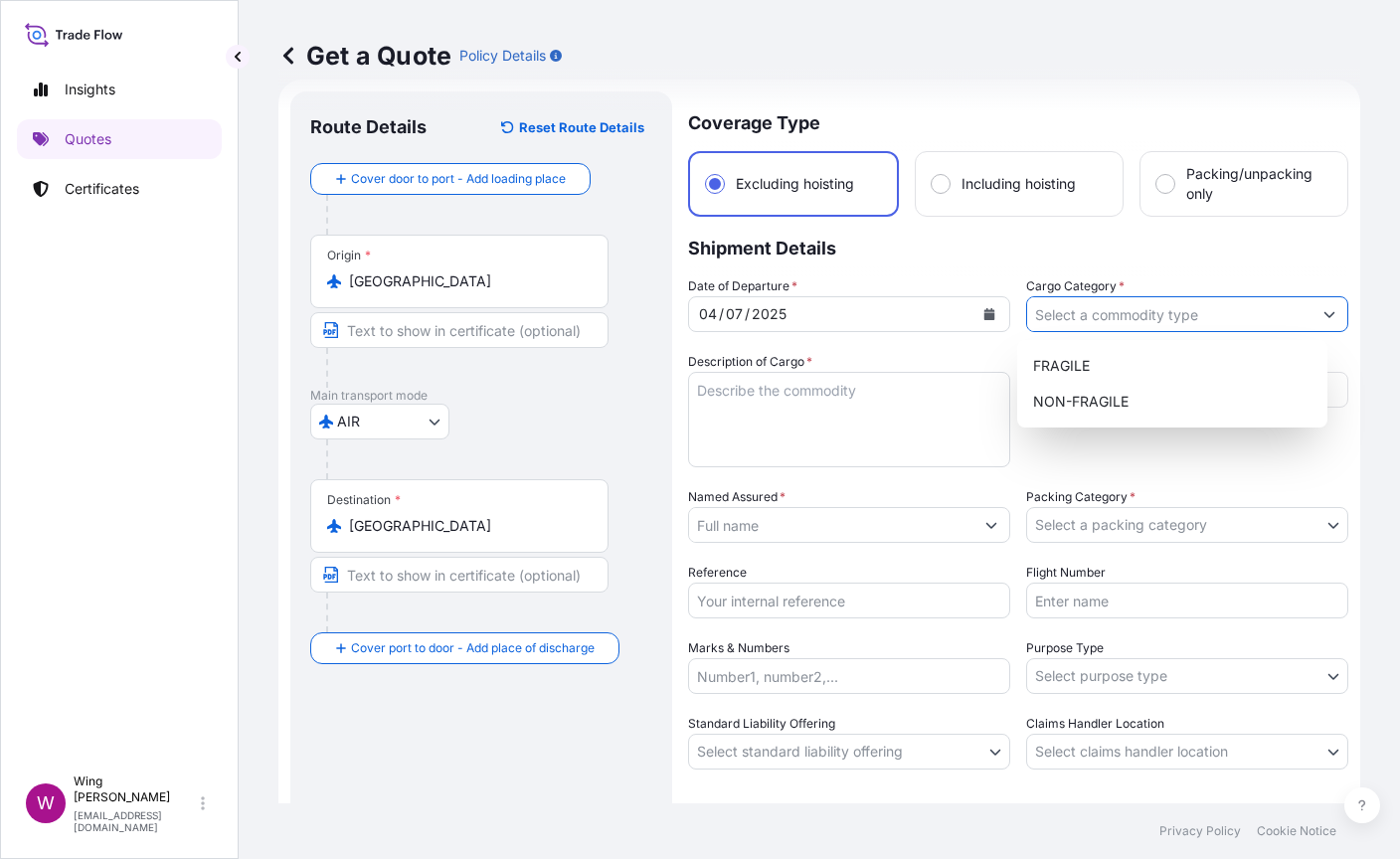 click on "Cargo Category *" at bounding box center (1169, 314) 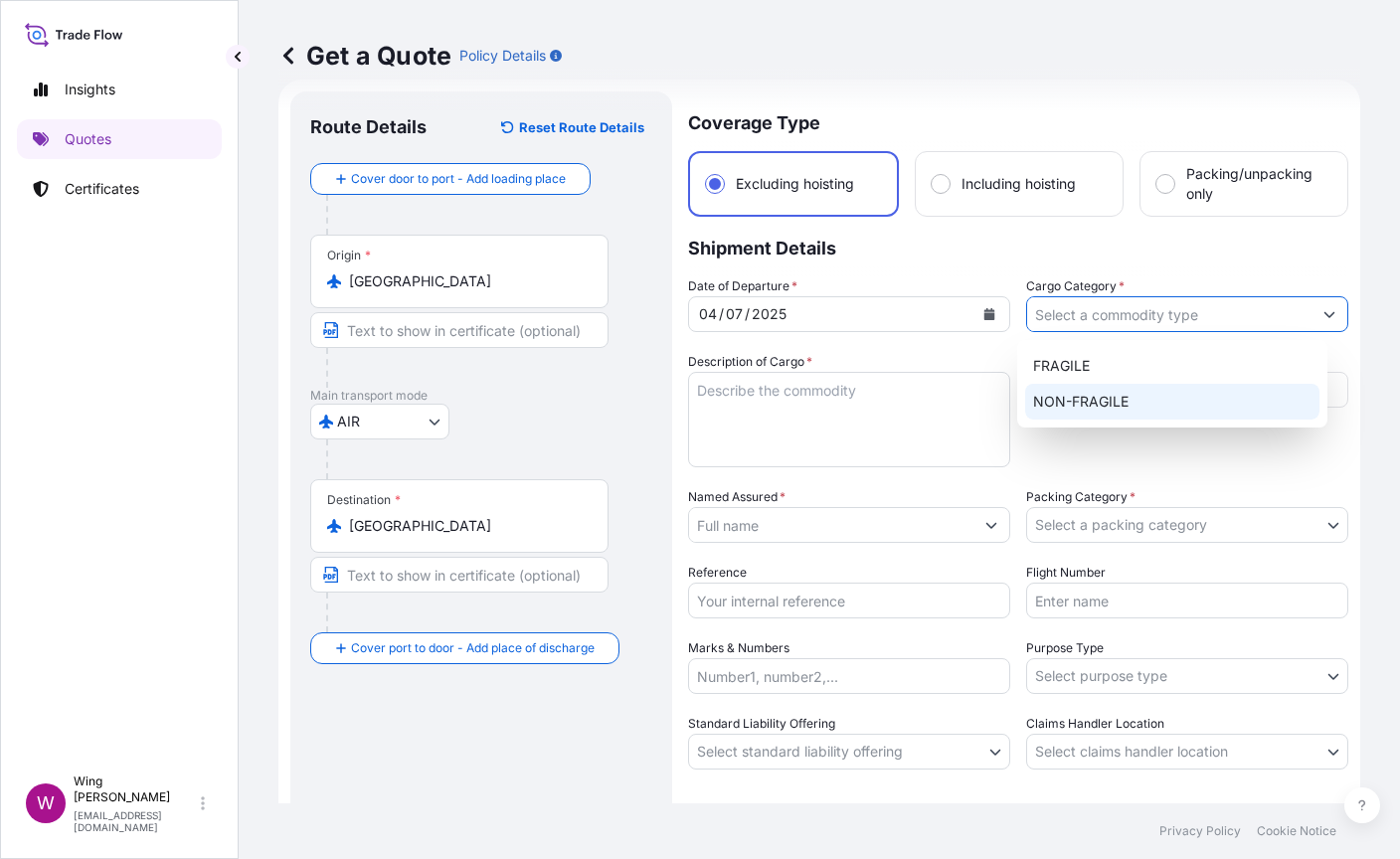 click on "NON-FRAGILE" at bounding box center (1172, 402) 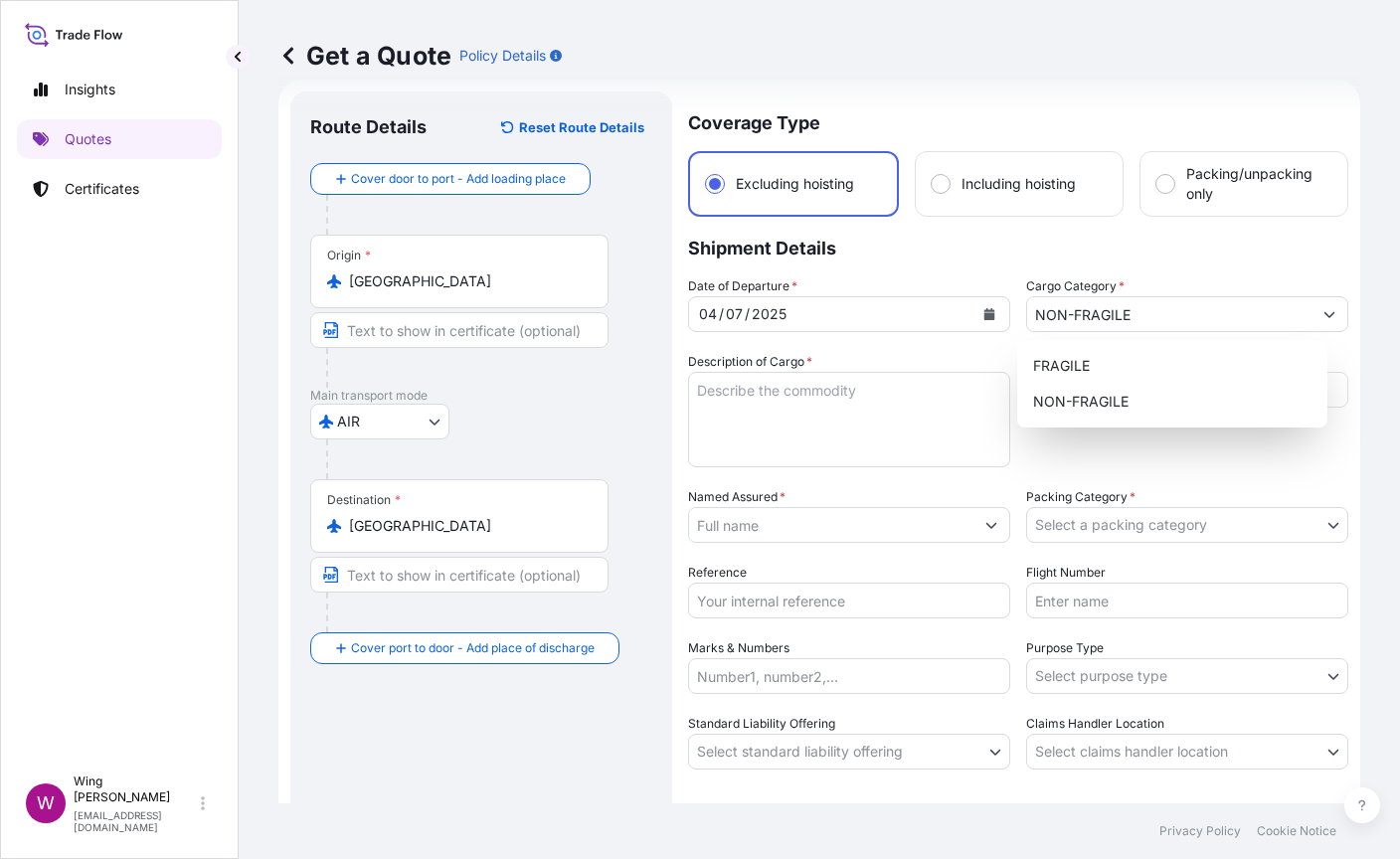 click on "AIR COURIER INSTALLATION LAND SEA AIR STORAGE" at bounding box center (481, 422) 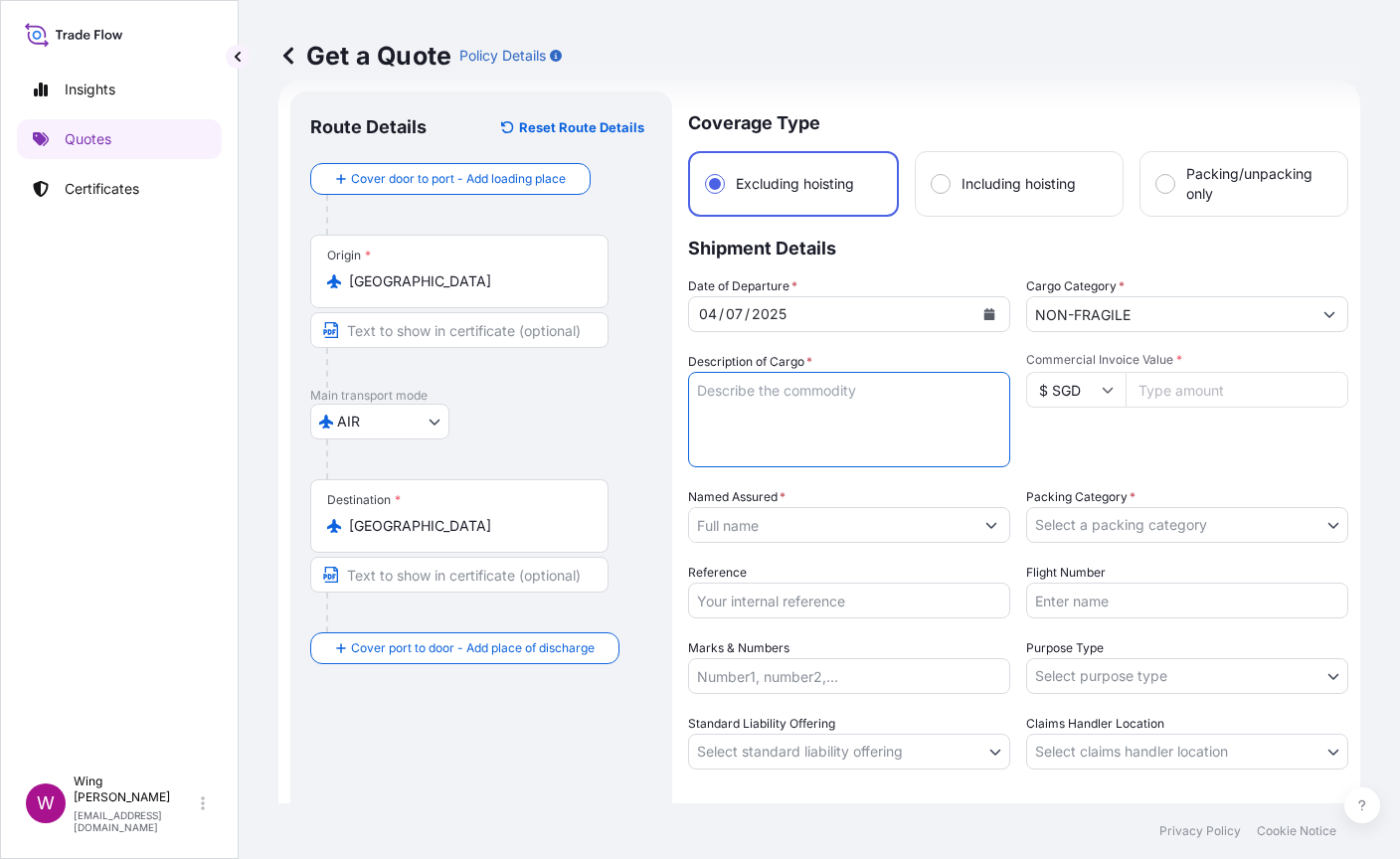 click on "Description of Cargo *" at bounding box center [849, 420] 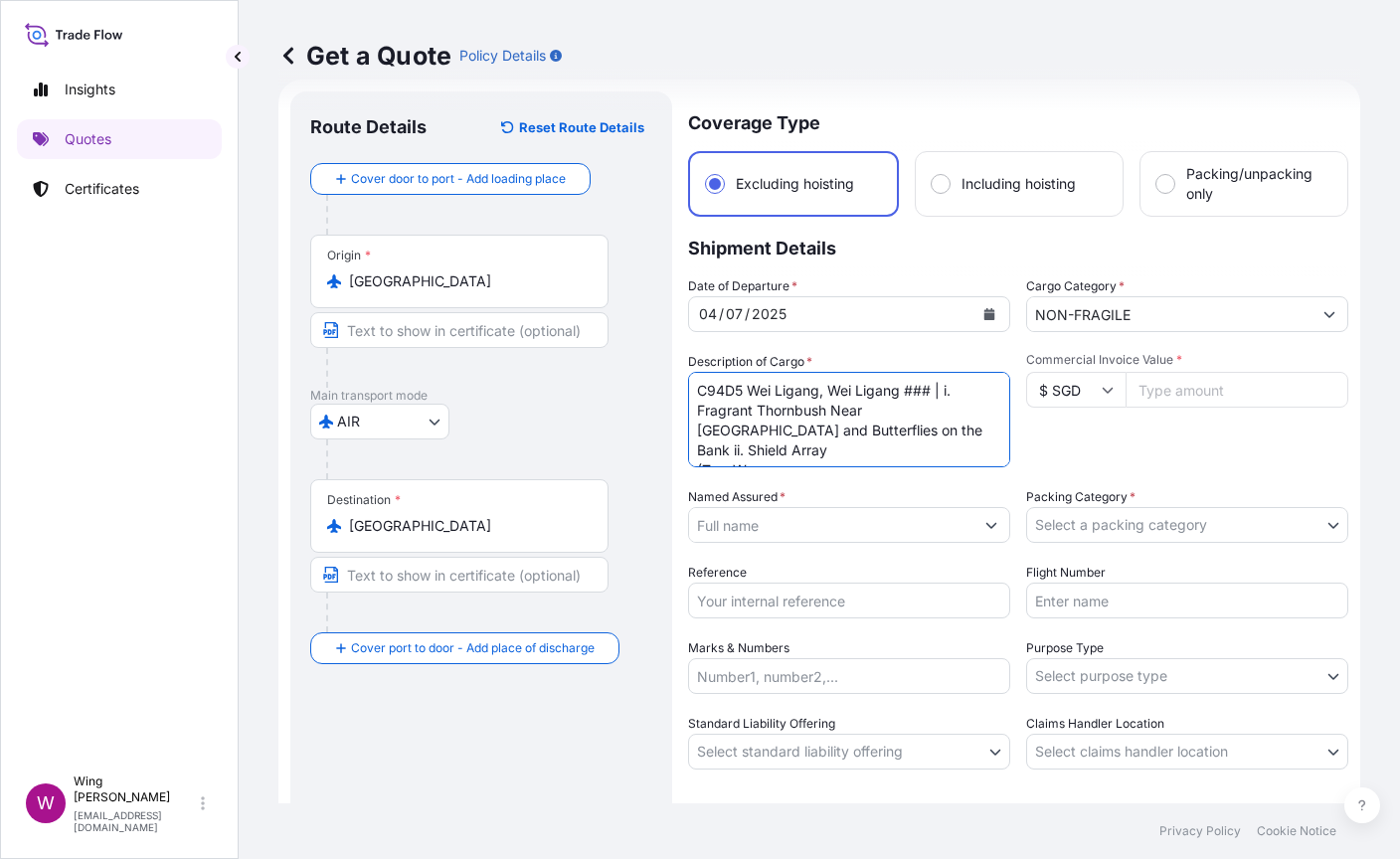 scroll, scrollTop: 12, scrollLeft: 0, axis: vertical 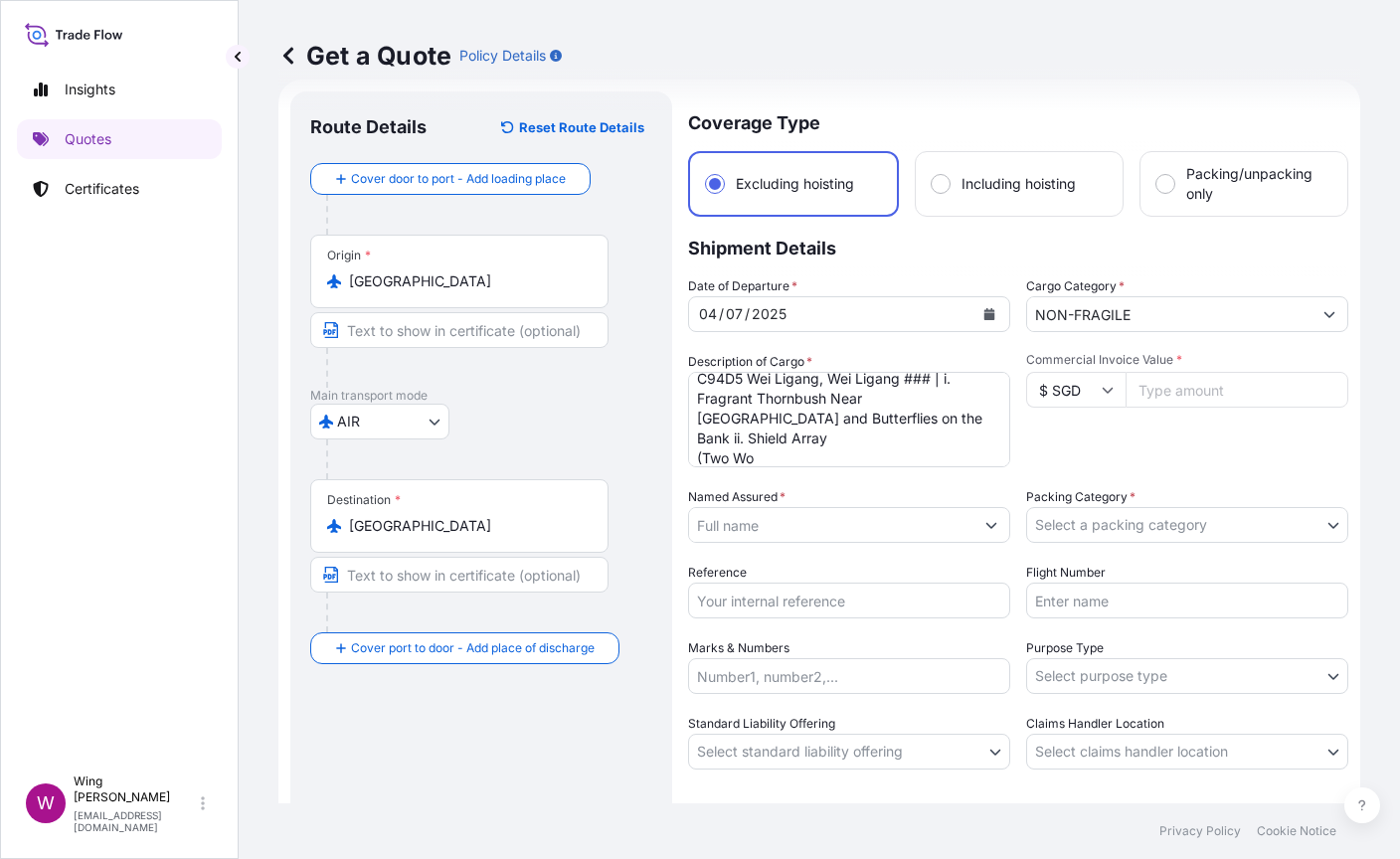 click on "AIR COURIER INSTALLATION LAND SEA AIR STORAGE" at bounding box center (481, 422) 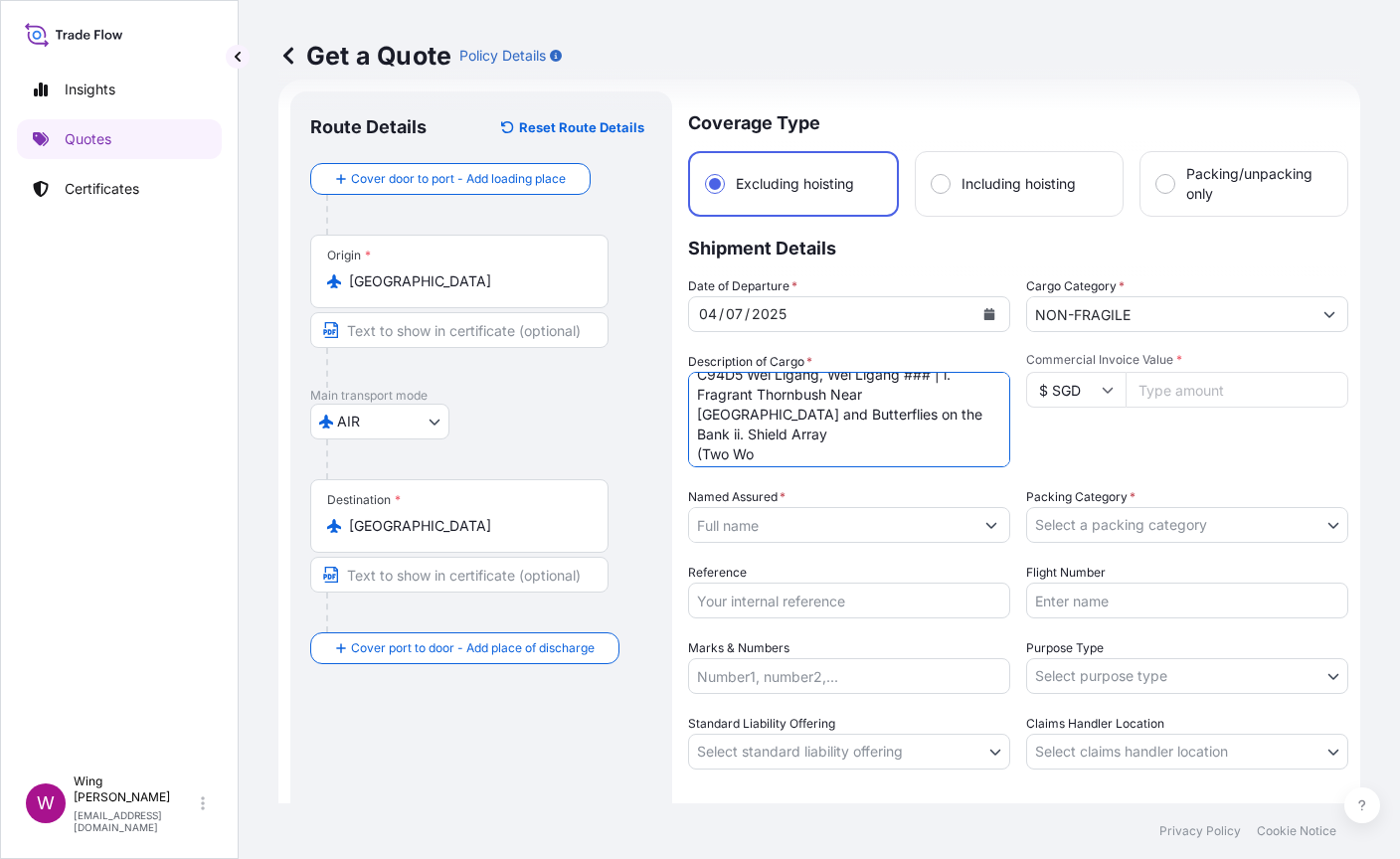 scroll, scrollTop: 0, scrollLeft: 0, axis: both 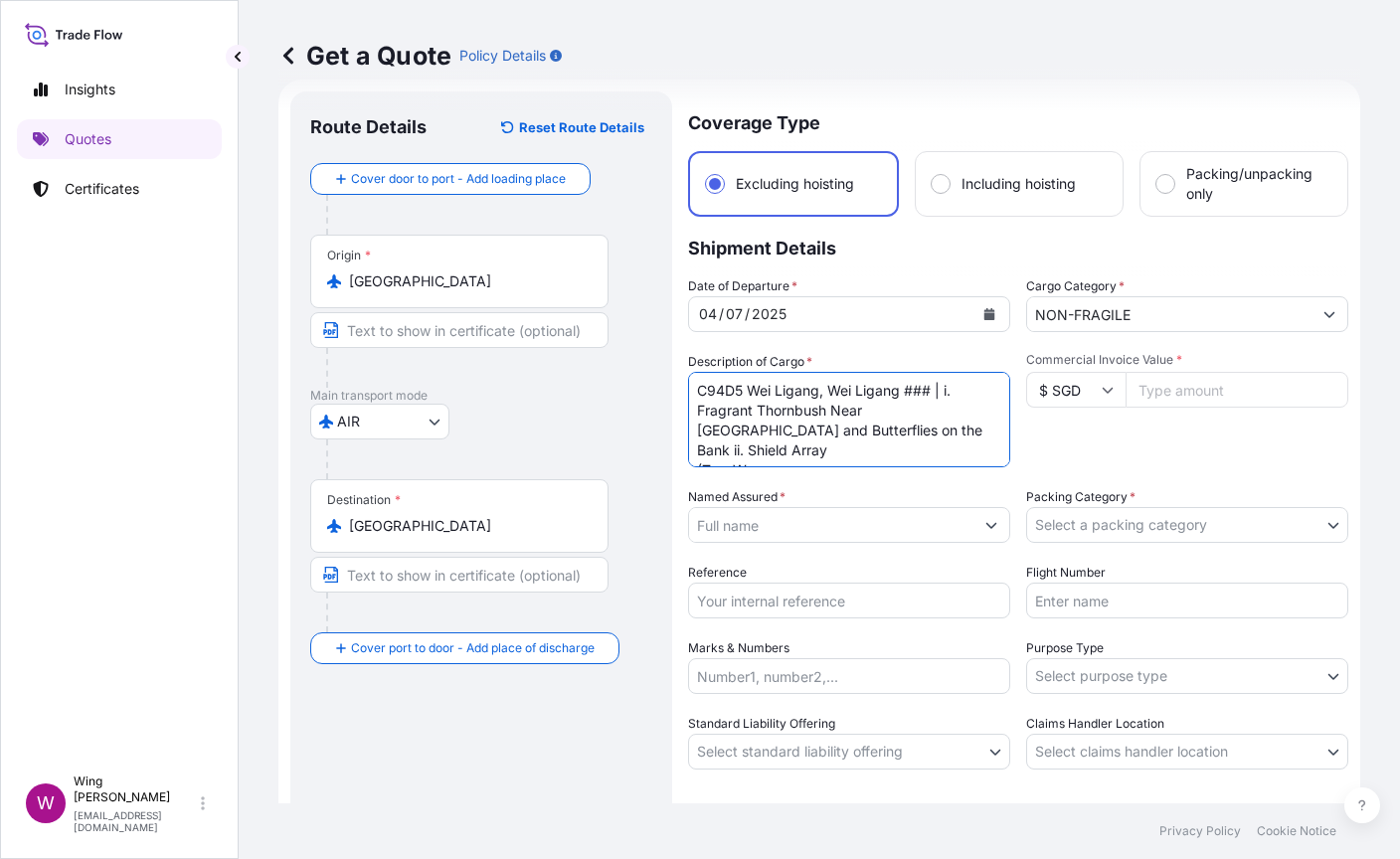 drag, startPoint x: 812, startPoint y: 454, endPoint x: 612, endPoint y: 311, distance: 245.86378 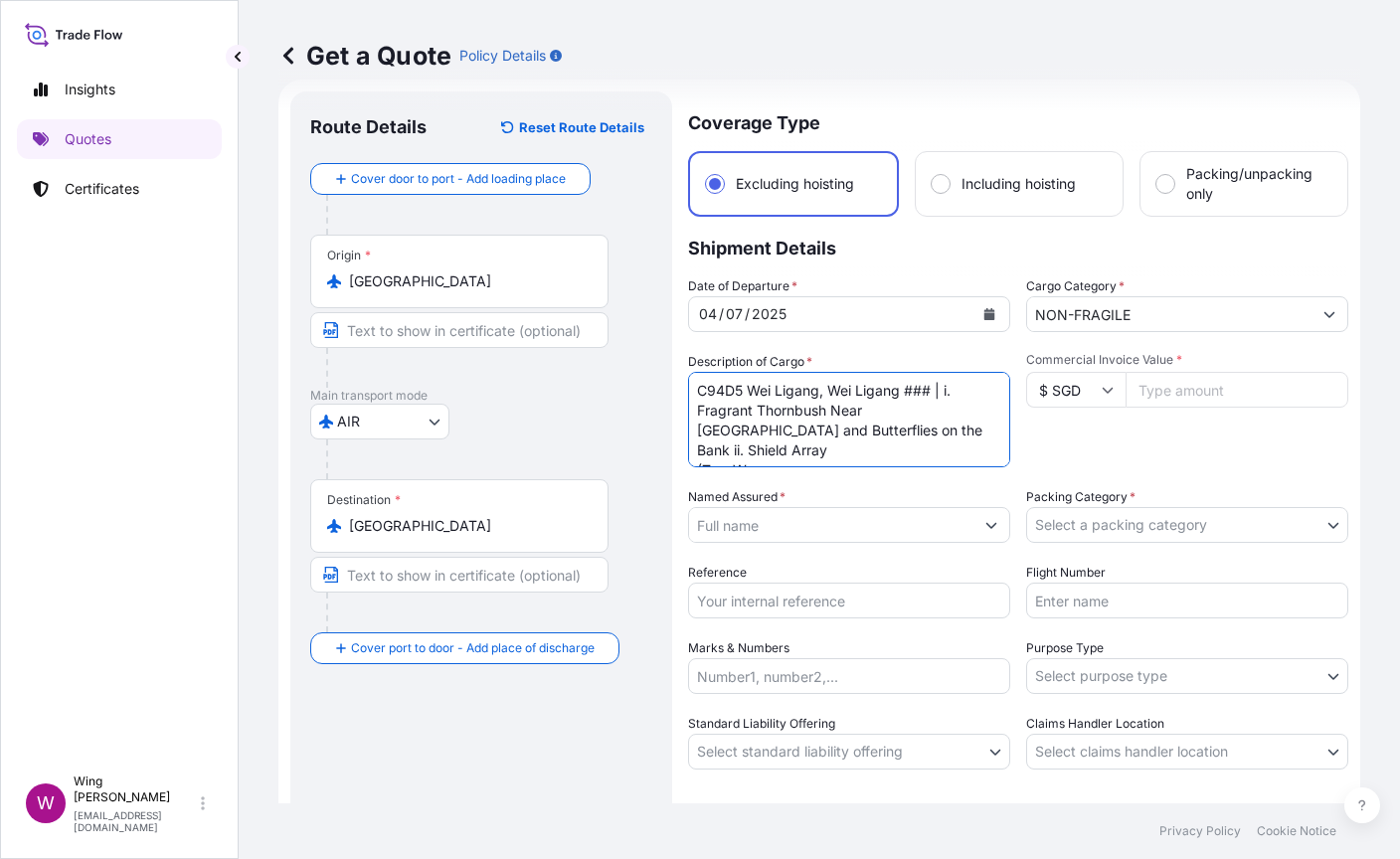 click on "Route Details Reset Route Details   Cover door to port - Add loading place Place of loading Road / Inland Road / Inland Origin * [GEOGRAPHIC_DATA] Main transport mode AIR COURIER INSTALLATION LAND SEA AIR STORAGE Destination * [GEOGRAPHIC_DATA] Cover port to door - Add place of discharge Road / [GEOGRAPHIC_DATA] / Inland Place of Discharge Coverage Type Excluding hoisting Including hoisting Packing/unpacking only Shipment Details Date of Departure * [DATE] Cargo Category * NON-FRAGILE Description of Cargo * C94D5 Wei Ligang, Wei Ligang ### | i. Fragrant Thornbush Near
[GEOGRAPHIC_DATA] and Butterflies on the Bank ii. Shield Array
(Two Wo Commercial Invoice Value   * $ SGD Named Assured * Packing Category * Select a packing category AGENT CO-OWNER OWNER Various Reference Flight Number Marks & Numbers Purpose Type Select purpose type Transit Storage Installation Conservation Standard Liability Offering Select standard liability offering Yes No Claims Handler Location Select claims handler location [GEOGRAPHIC_DATA] [GEOGRAPHIC_DATA]" at bounding box center [819, 504] 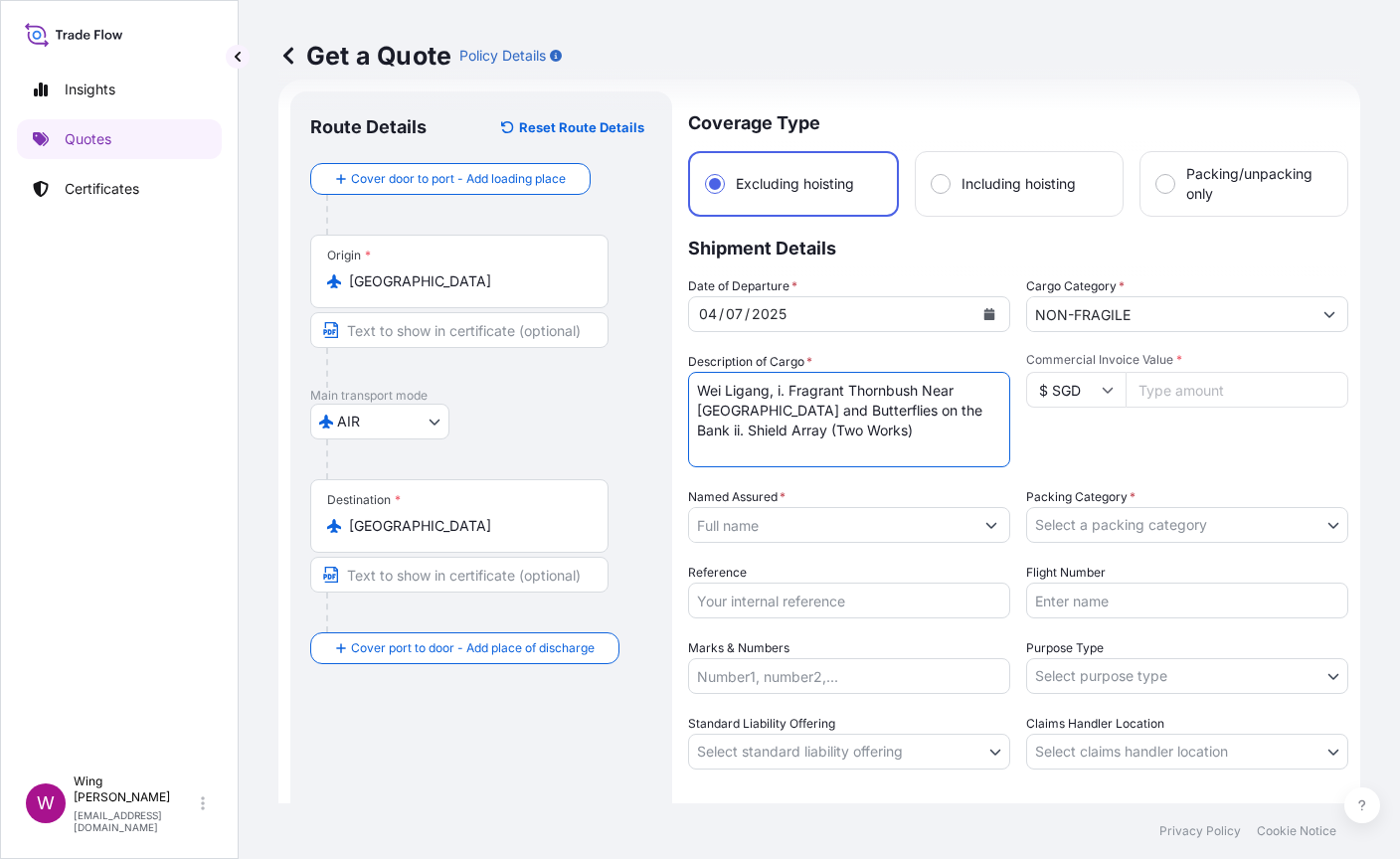 click on "Wei Ligang, i. Fragrant Thornbush Near [GEOGRAPHIC_DATA] and Butterflies on the Bank ii. Shield Array (Two Works)" at bounding box center (849, 420) 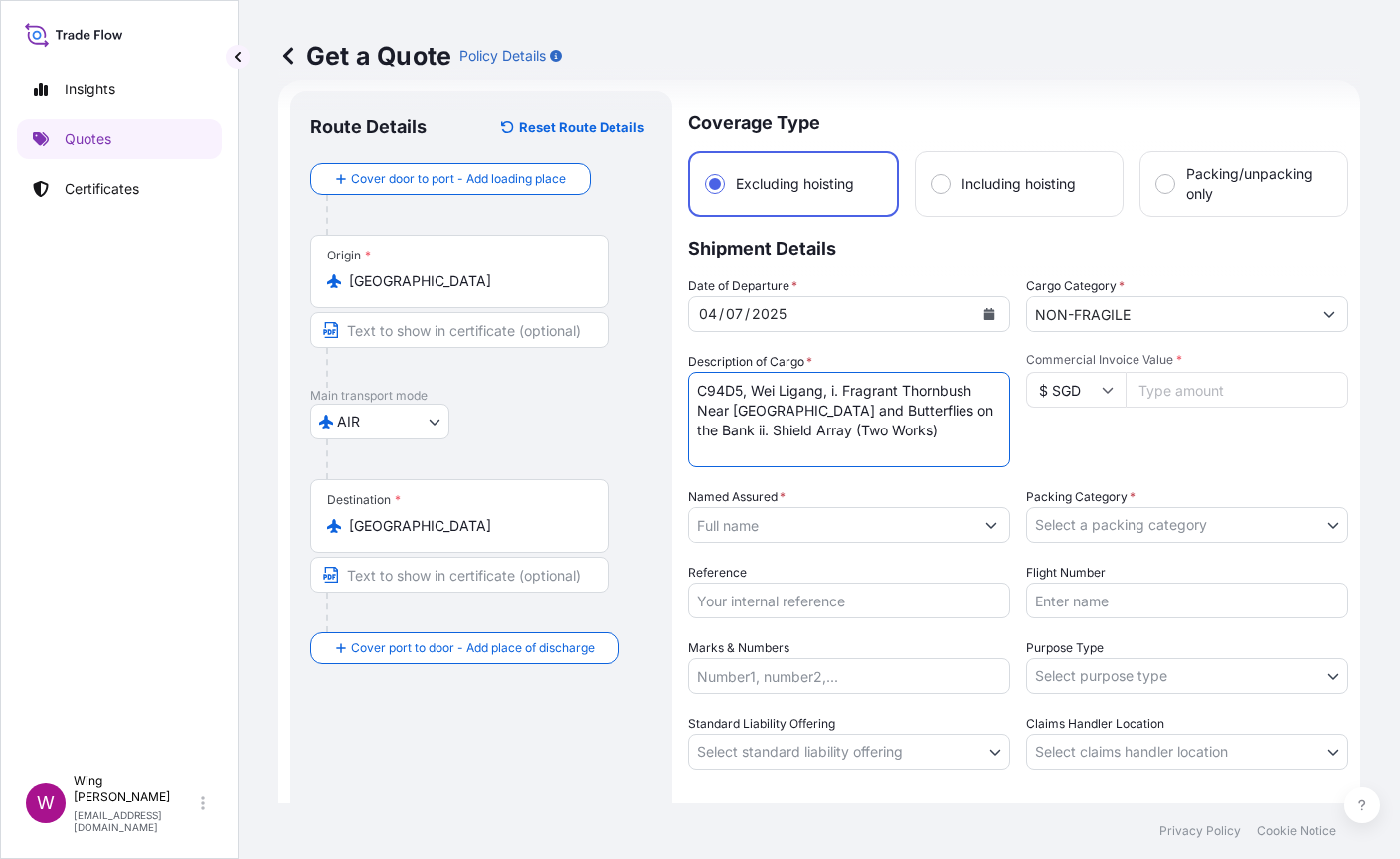 type on "C94D5, Wei Ligang, i. Fragrant Thornbush Near [GEOGRAPHIC_DATA] and Butterflies on the Bank ii. Shield Array (Two Works)" 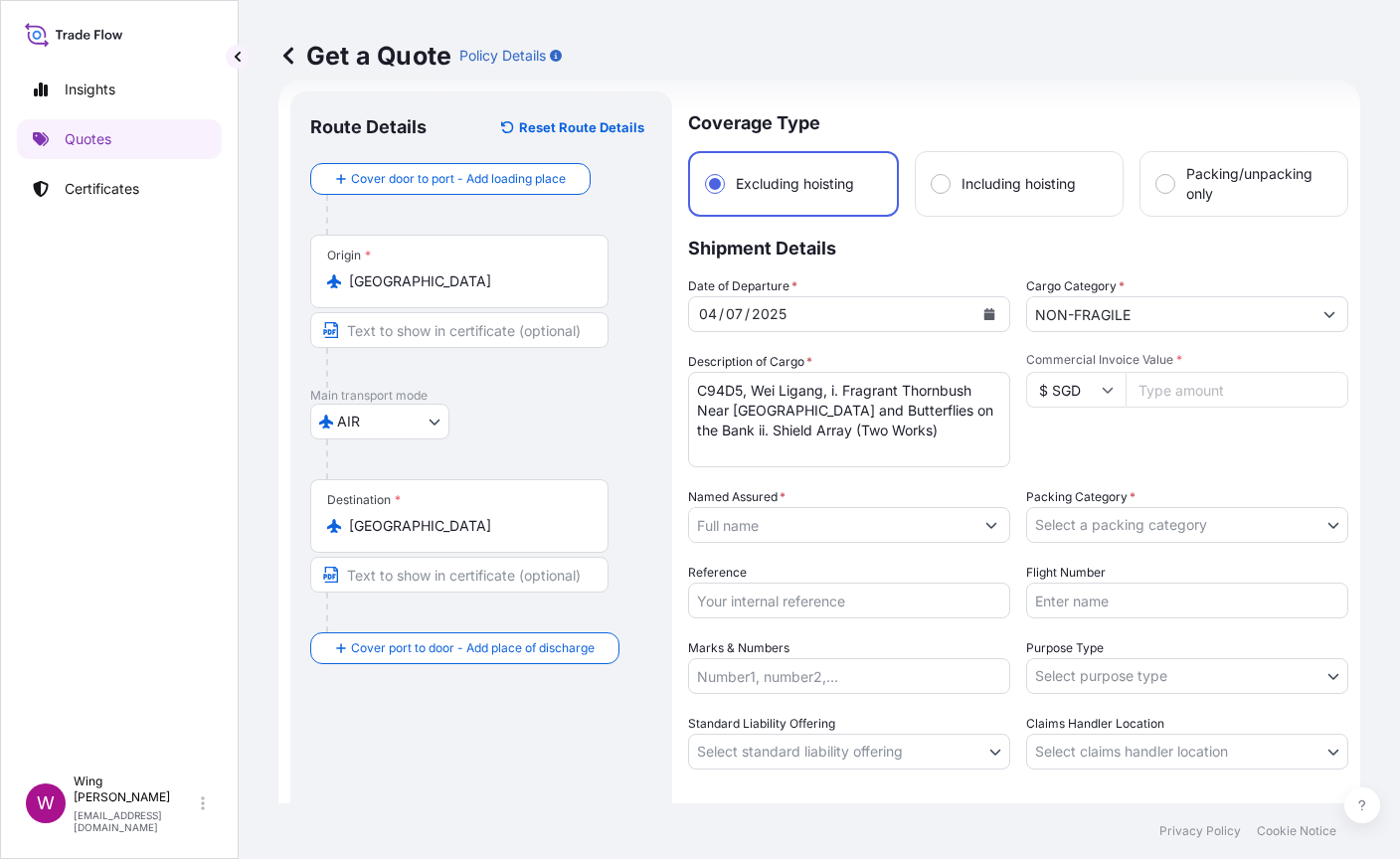 click on "Main transport mode" at bounding box center [481, 396] 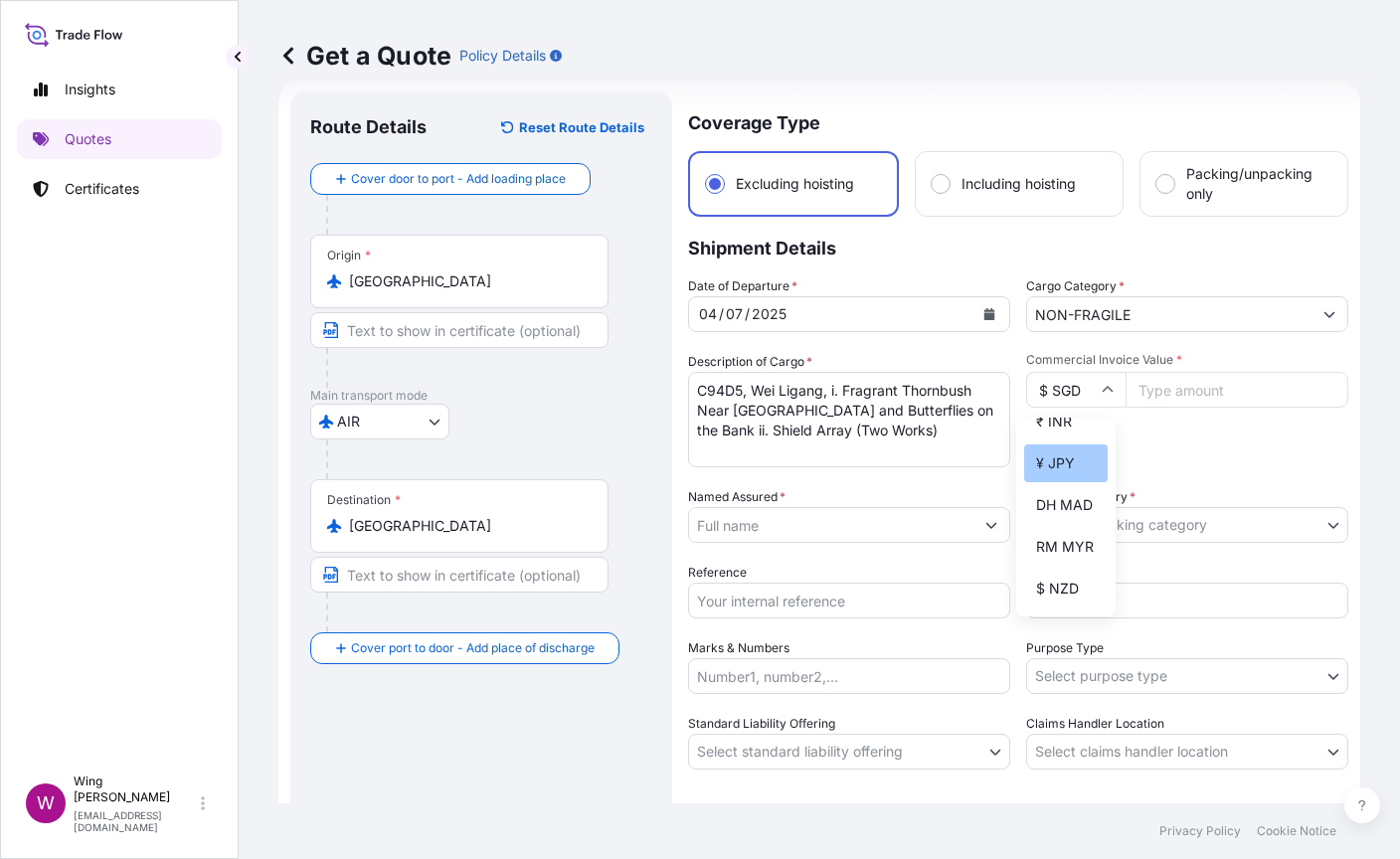 scroll, scrollTop: 398, scrollLeft: 0, axis: vertical 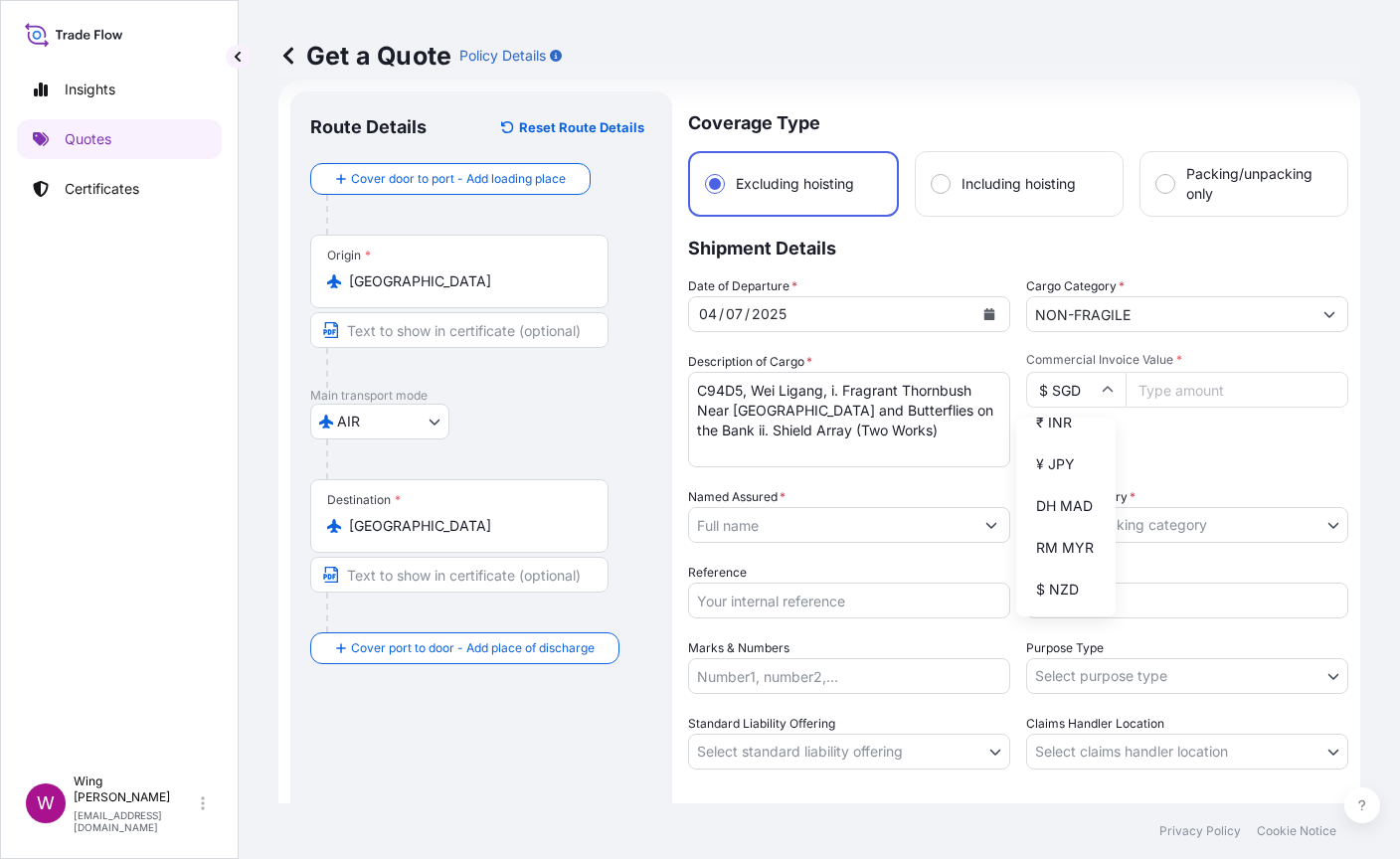 click on "$ HKD" at bounding box center [1066, 381] 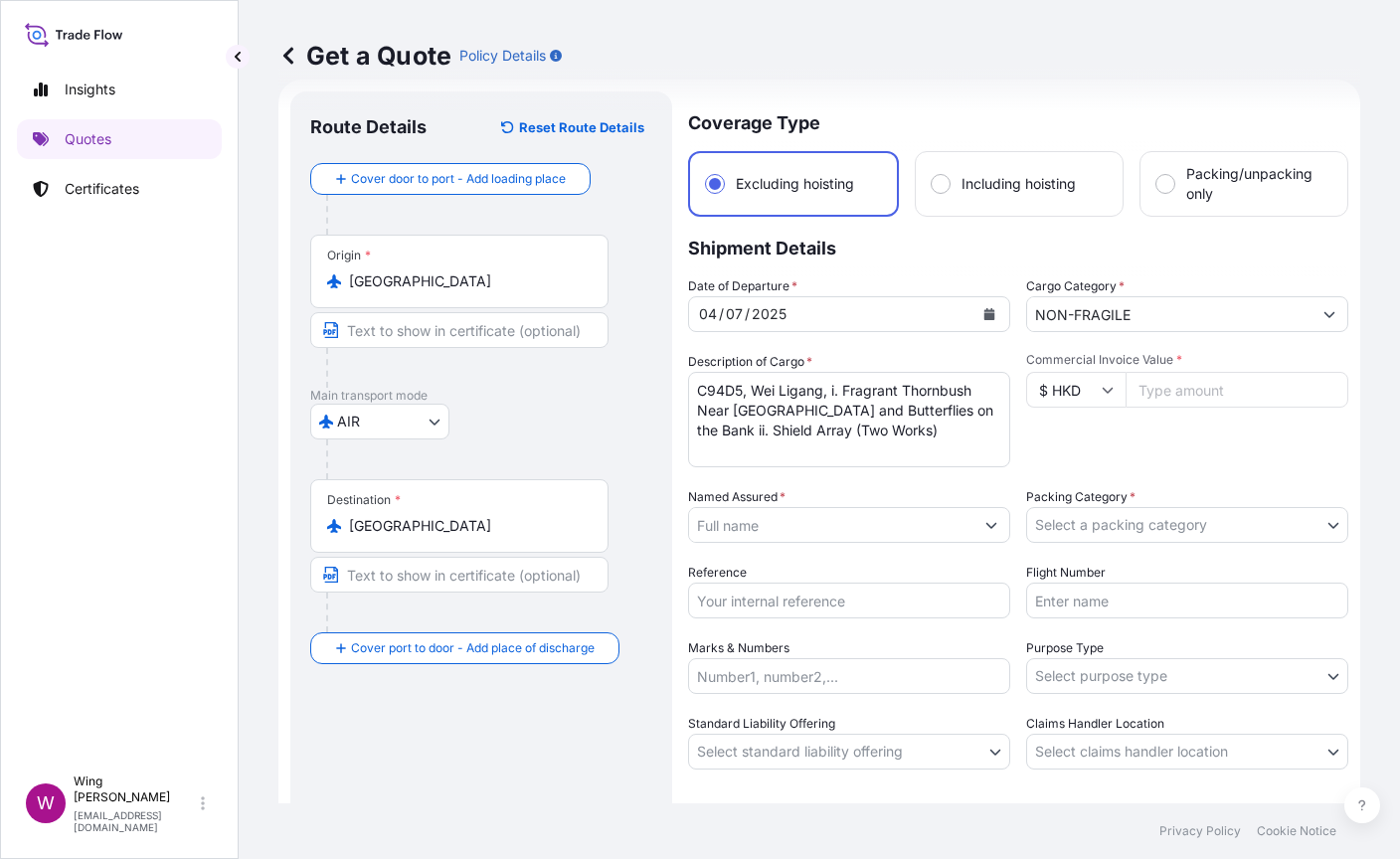 click on "Commercial Invoice Value   *" at bounding box center (1237, 390) 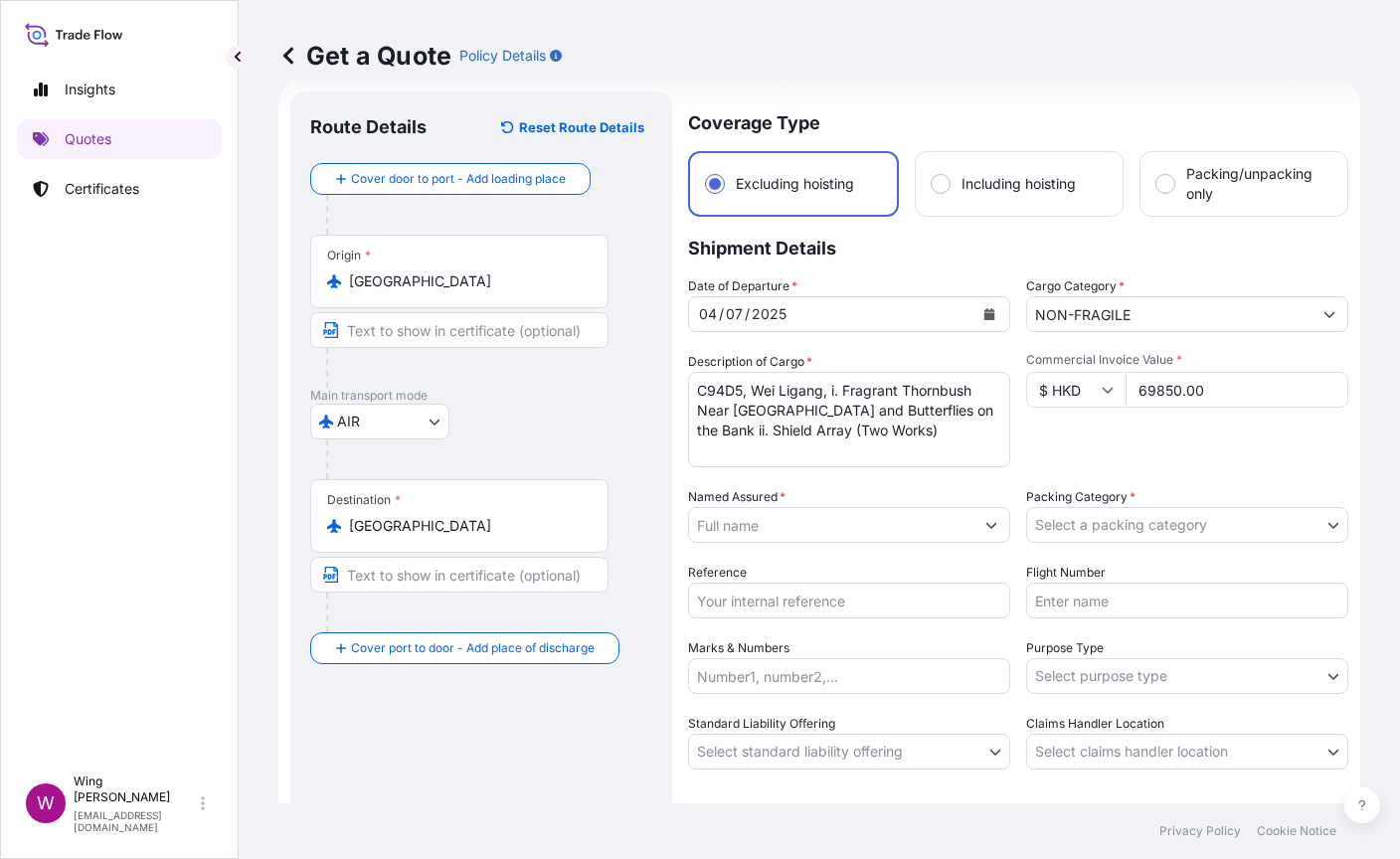 type on "69850.00" 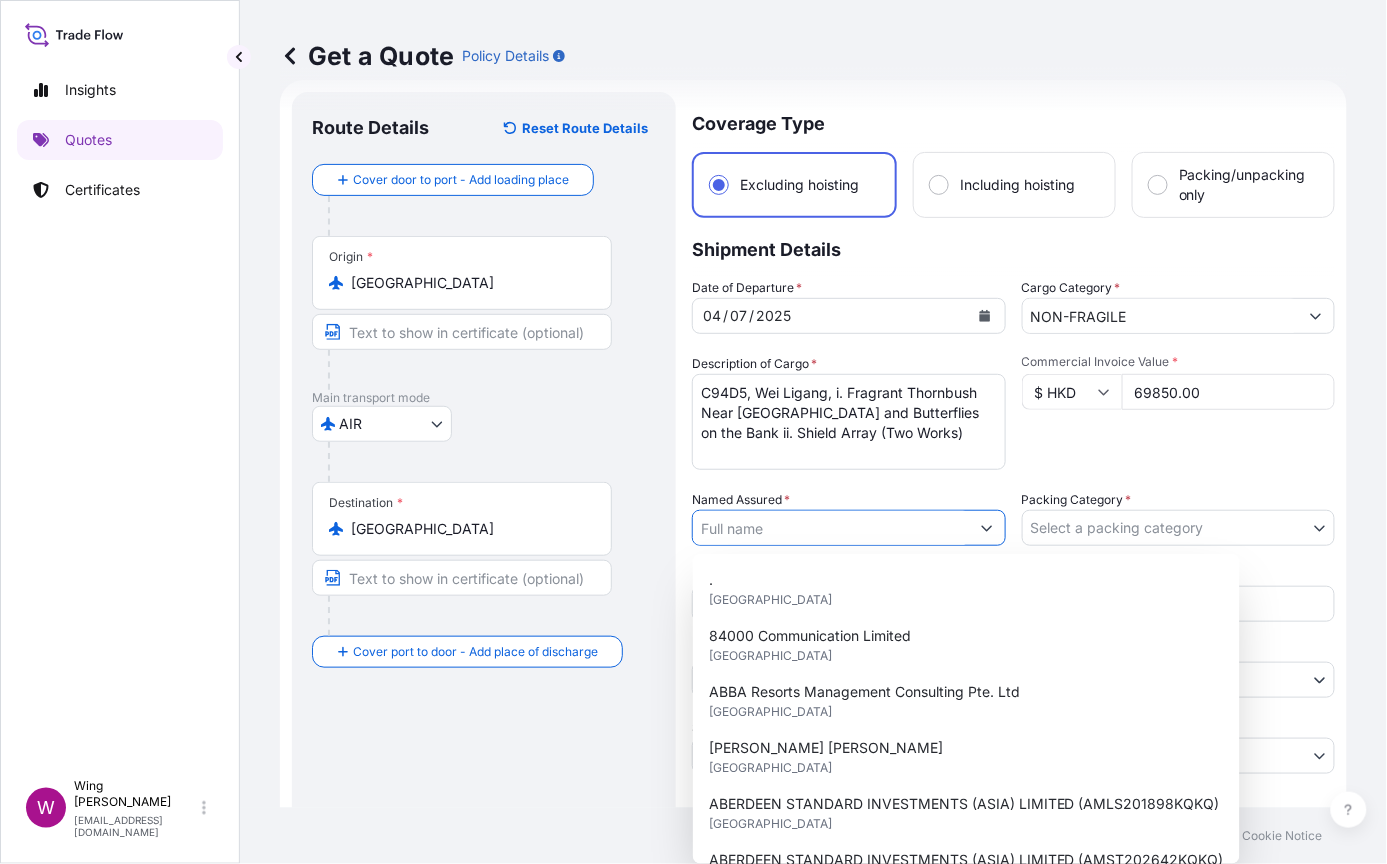 click on "Named Assured *" at bounding box center [831, 528] 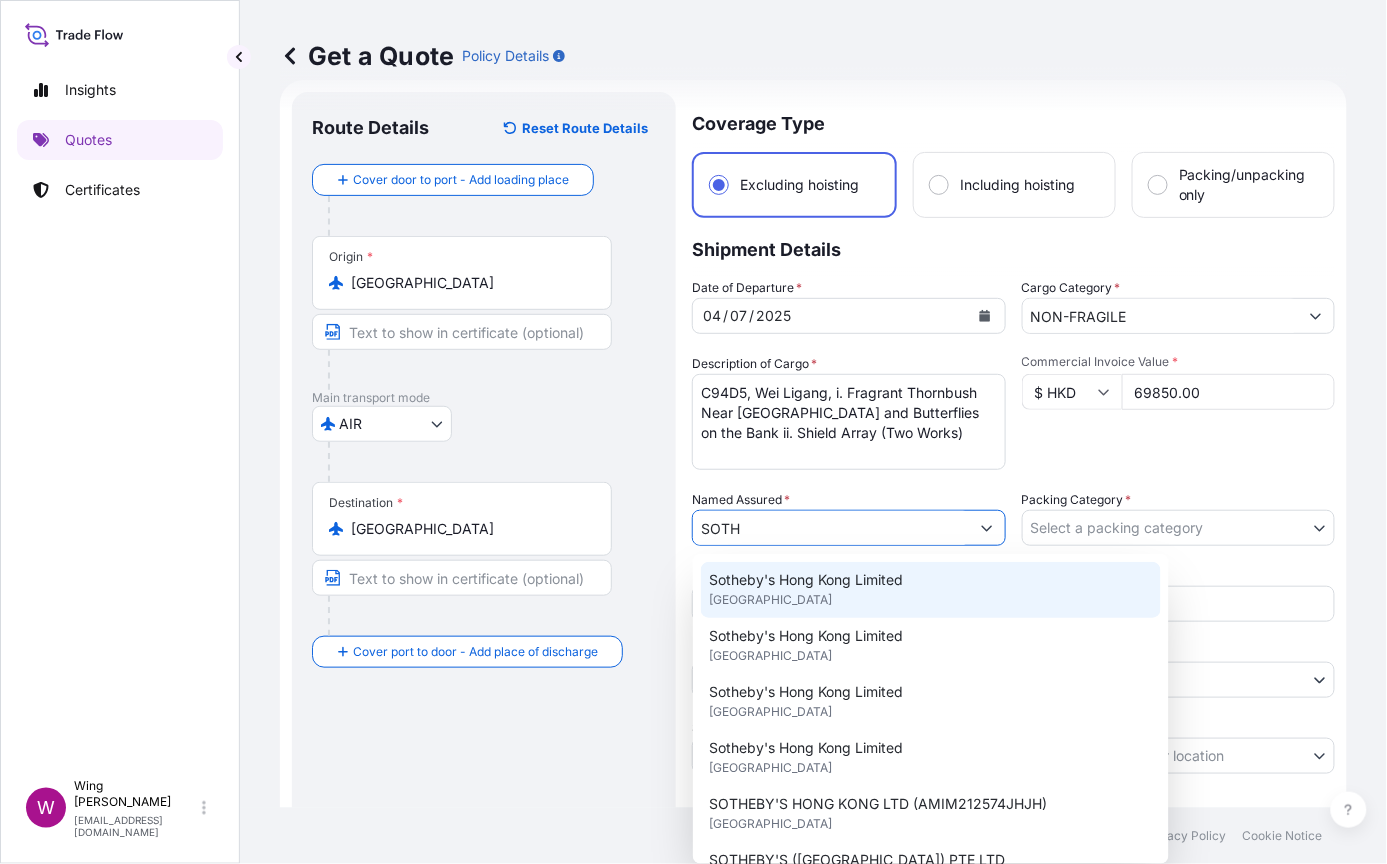 click on "Sotheby's Hong Kong Limited" at bounding box center [806, 580] 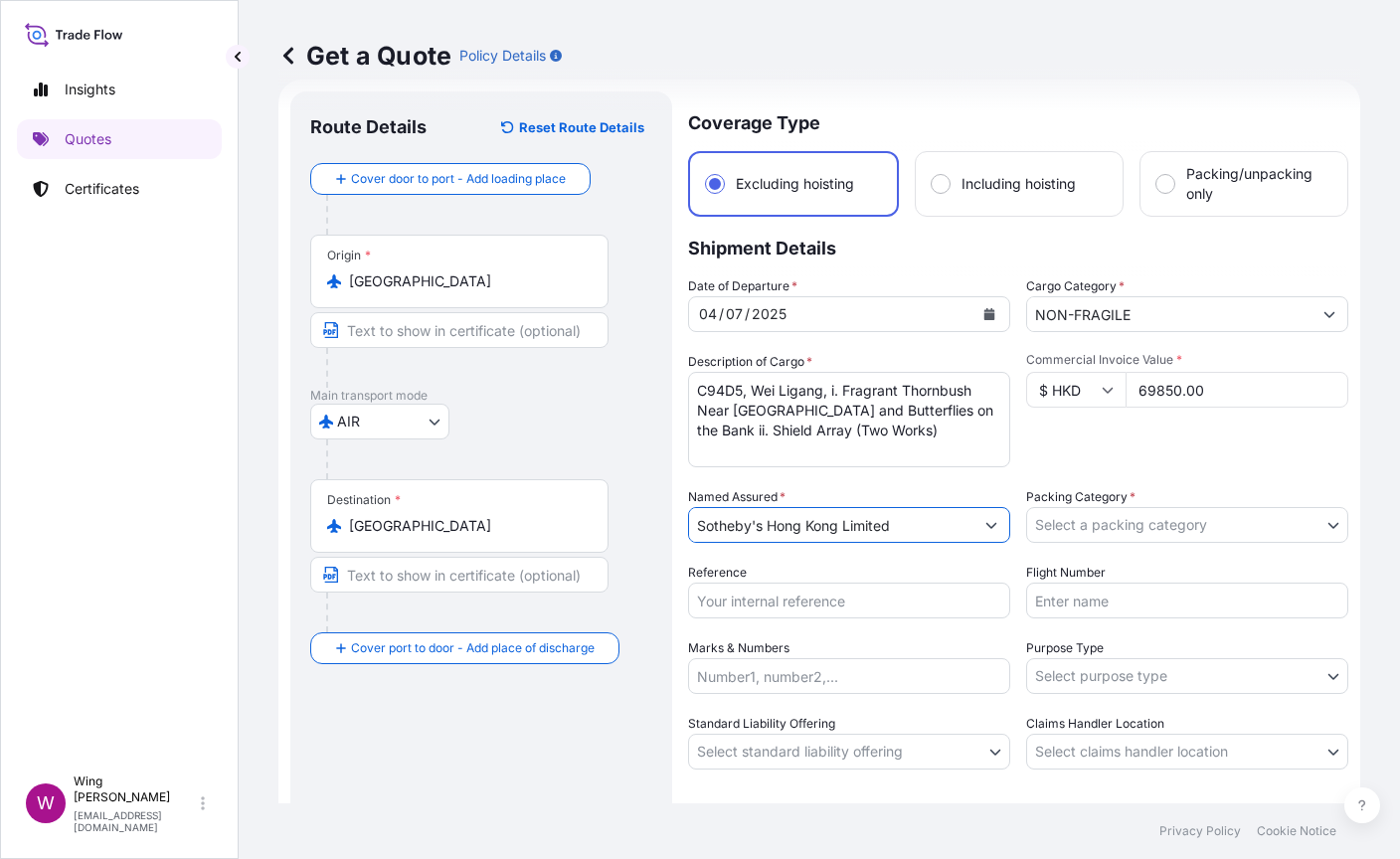 type on "Sotheby's Hong Kong Limited" 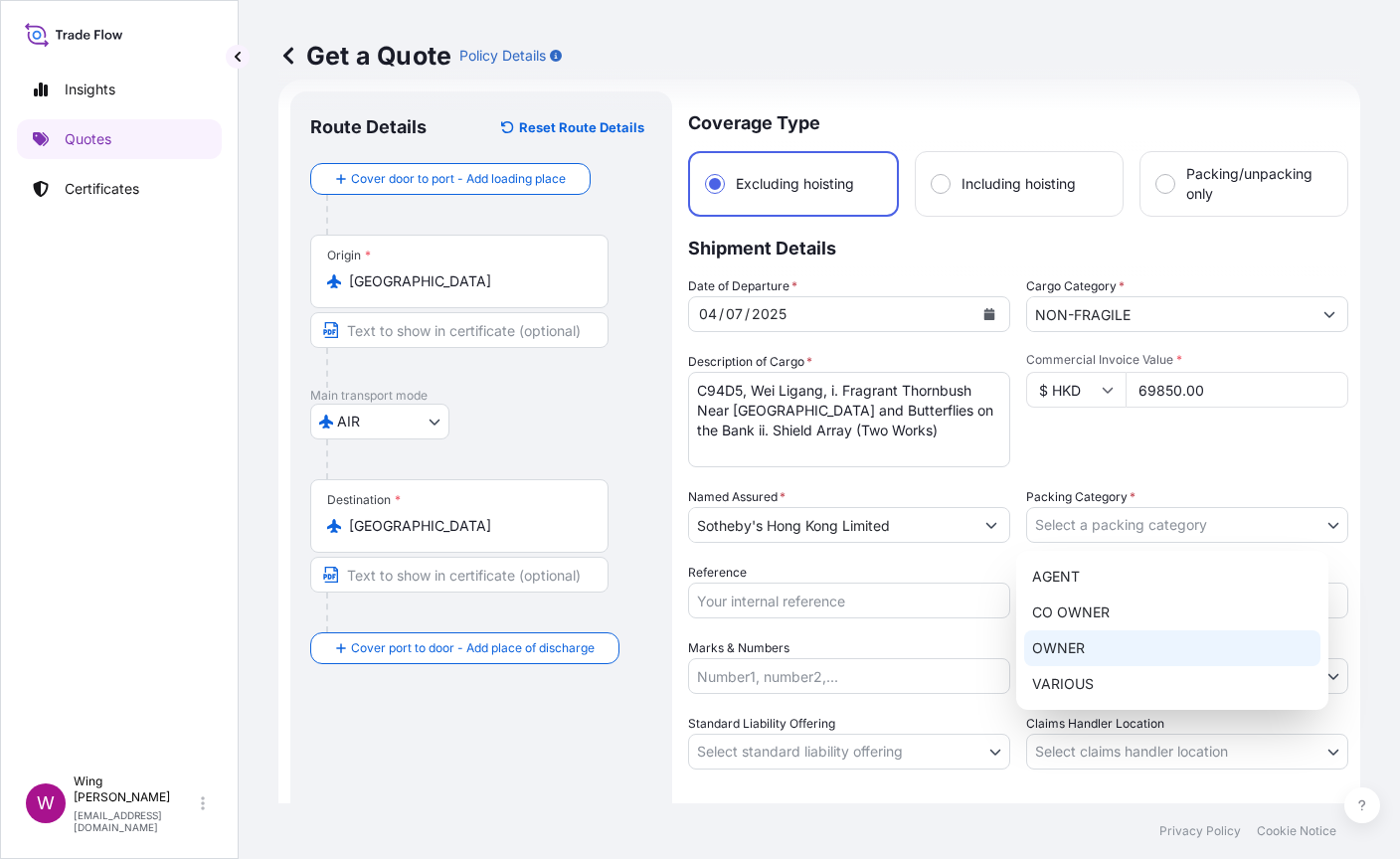 click on "OWNER" at bounding box center (1172, 648) 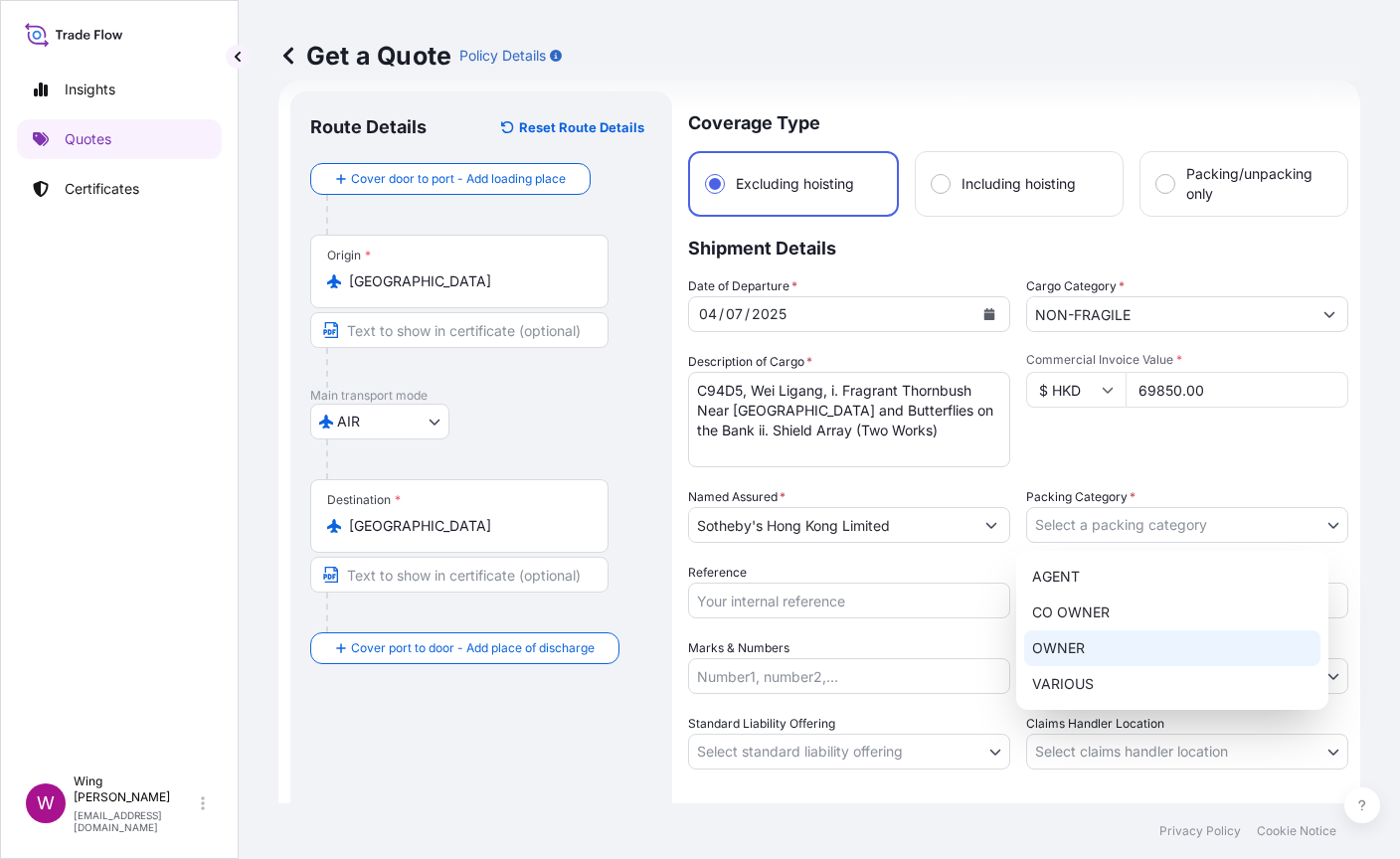 select on "27" 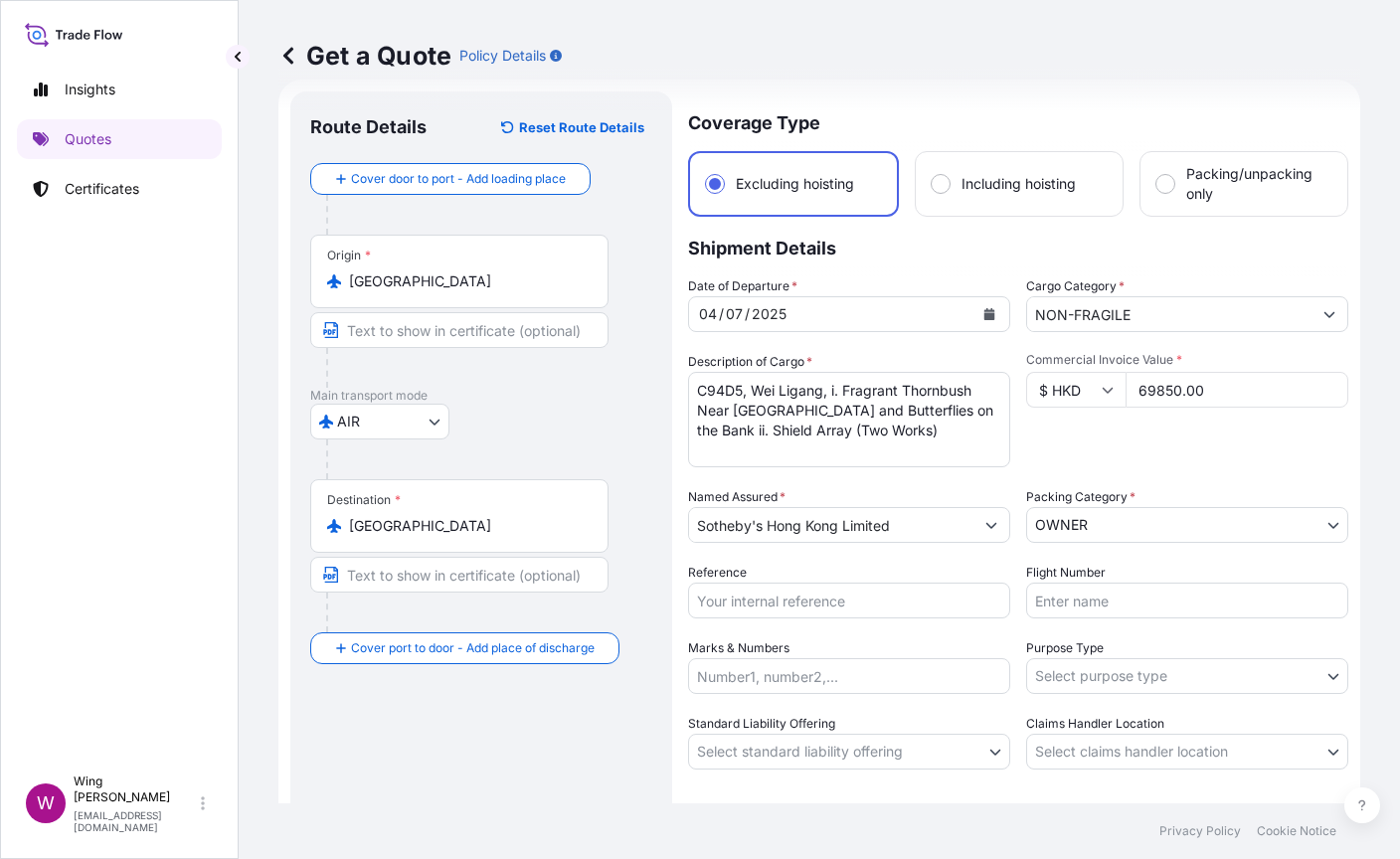 click on "Reference" at bounding box center (849, 601) 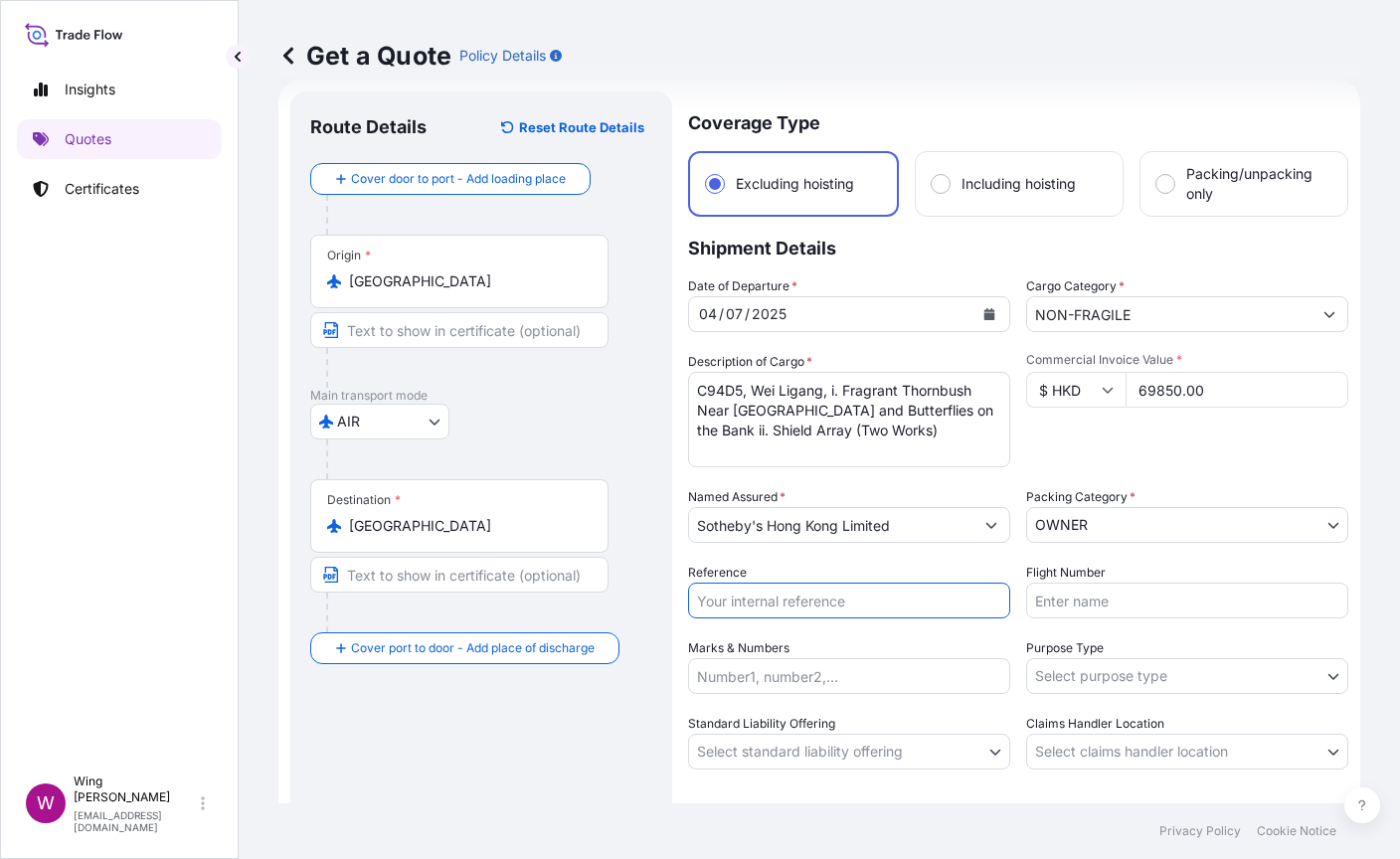 type on "V" 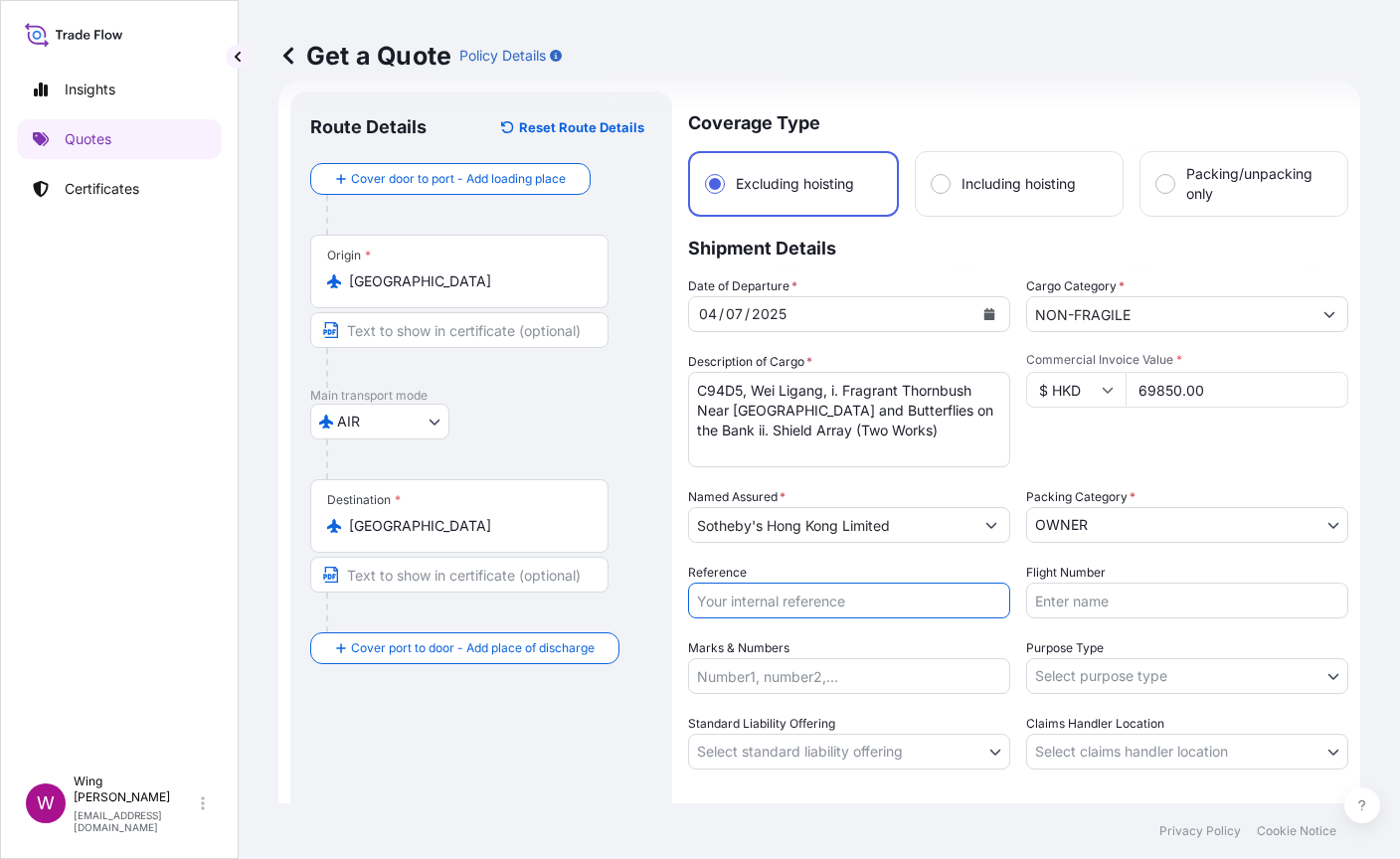 paste on "AMIM257865GMGM" 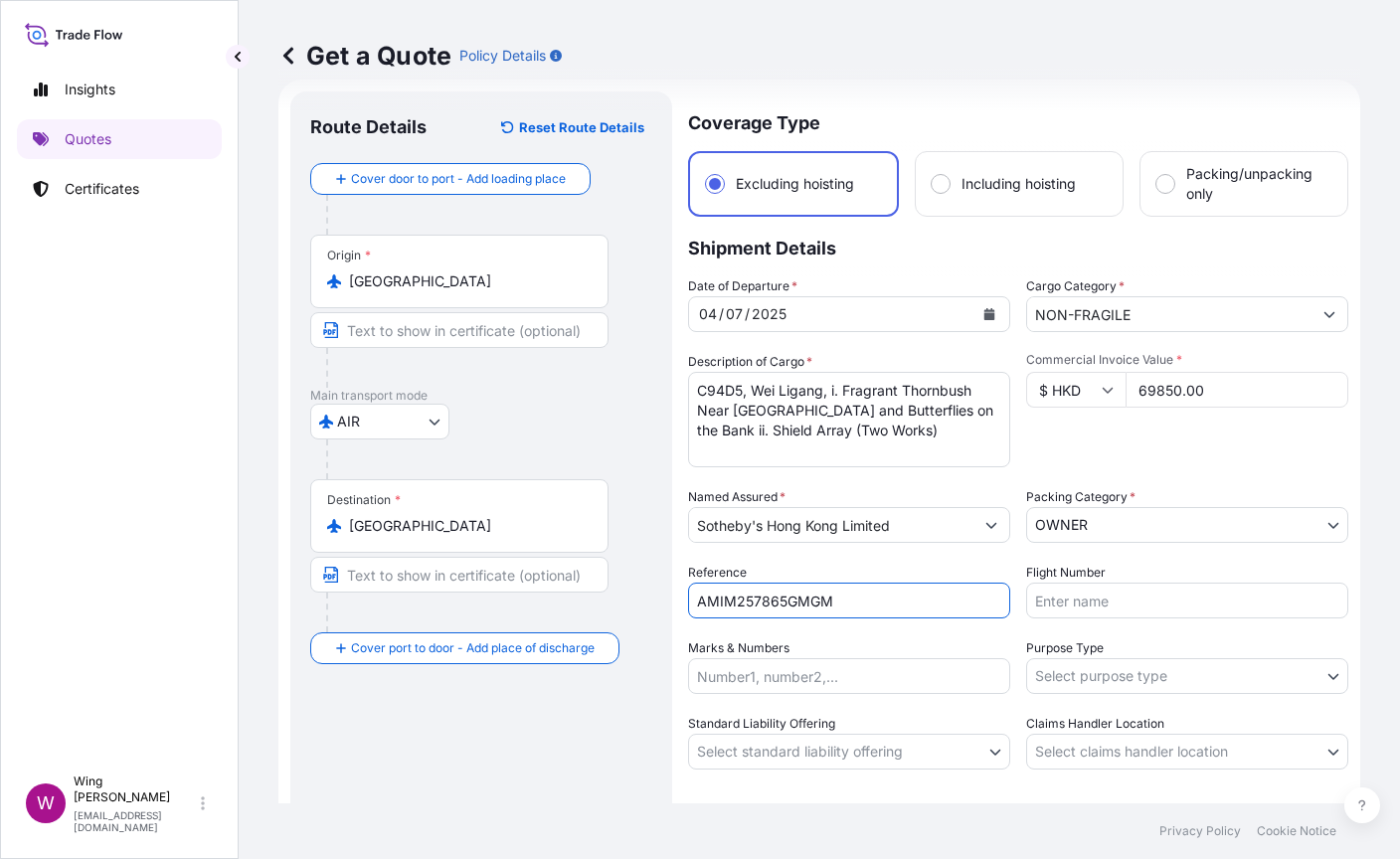 type on "AMIM257865GMGM" 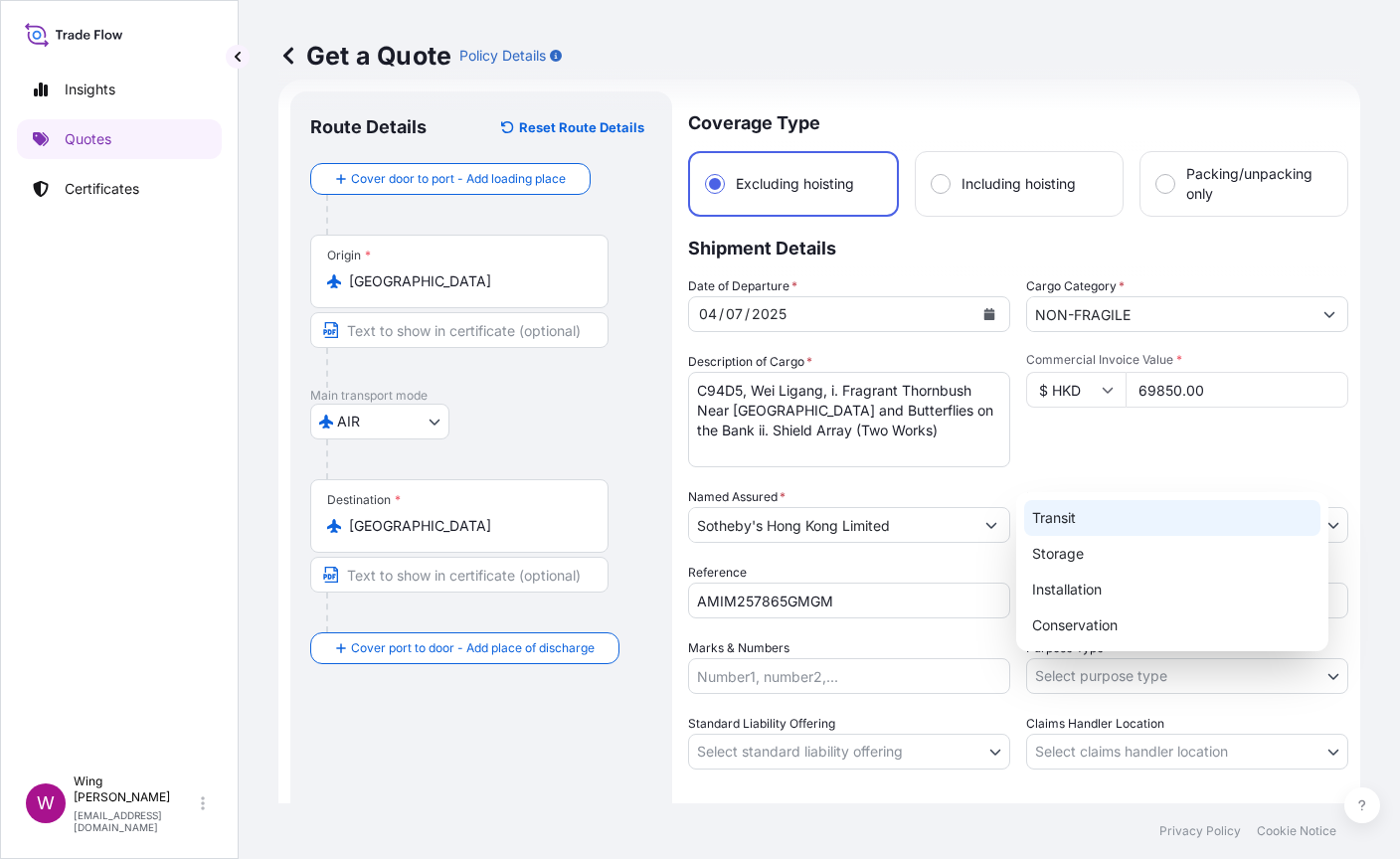 click on "Transit Storage Installation Conservation" at bounding box center [1172, 572] 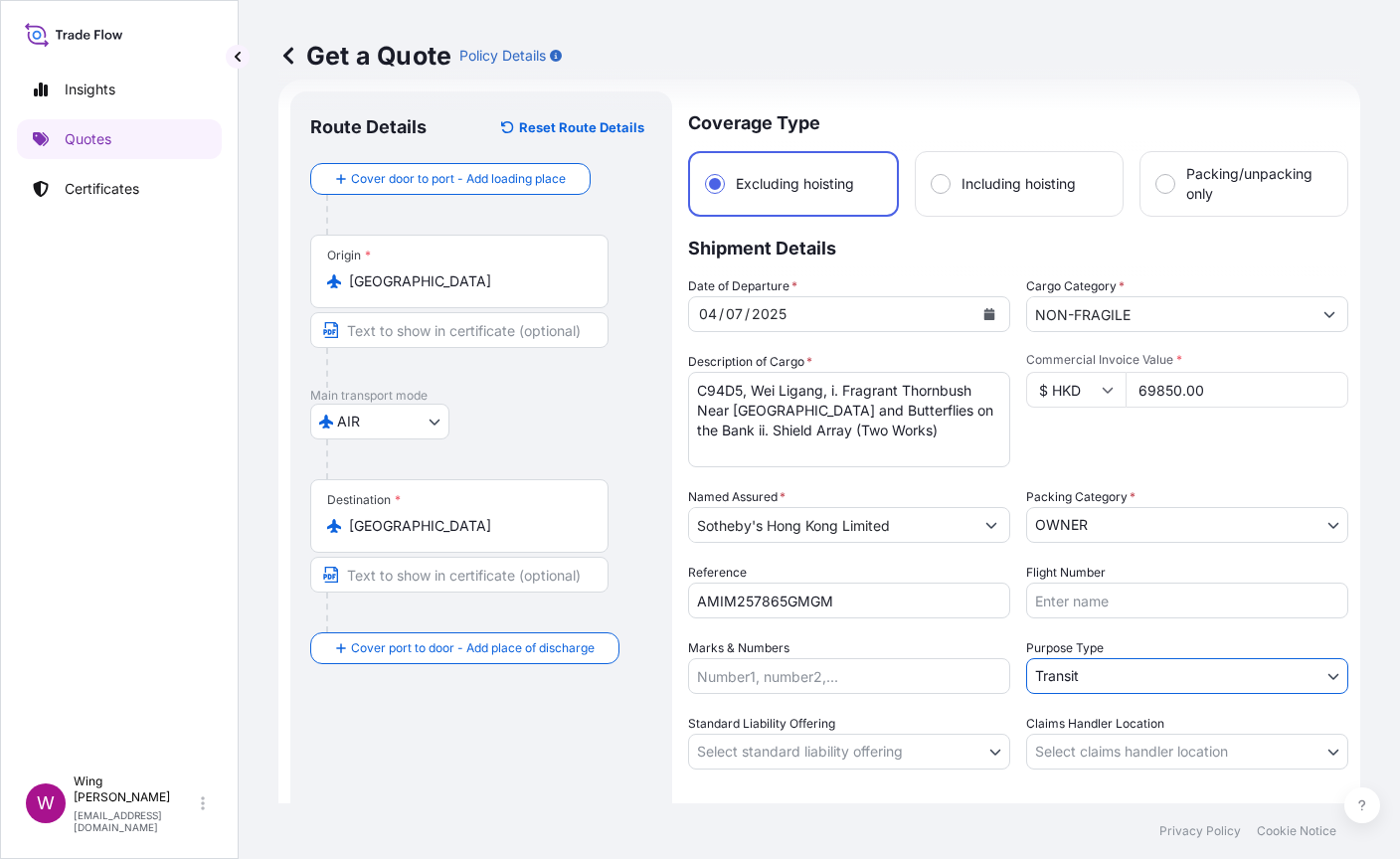 click on "Insights Quotes Certificates W Wing   Lee [EMAIL_ADDRESS][DOMAIN_NAME] Get a Quote Policy Details Route Details Reset Route Details   Cover door to port - Add loading place Place of loading Road / [GEOGRAPHIC_DATA] / Inland Origin * [GEOGRAPHIC_DATA] Main transport mode AIR COURIER INSTALLATION LAND SEA AIR STORAGE Destination * [GEOGRAPHIC_DATA] Cover port to door - Add place of discharge Road / Inland Road / Inland Place of Discharge Coverage Type Excluding hoisting Including hoisting Packing/unpacking only Shipment Details Date of Departure * [DATE] Cargo Category * NON-FRAGILE Description of Cargo * C94D5, Wei Ligang, i. Fragrant Thornbush Near [GEOGRAPHIC_DATA] and Butterflies on the Bank ii. Shield Array (Two Works) Commercial Invoice Value   * $ HKD 69850.00 Named Assured * Sotheby's Hong Kong Limited Packing Category * OWNER AGENT CO-OWNER OWNER Various Reference AMIM257865GMGM Flight Number Marks & Numbers Purpose Type Transit Transit Storage Installation Conservation Standard Liability Offering Yes No * 0" at bounding box center [700, 430] 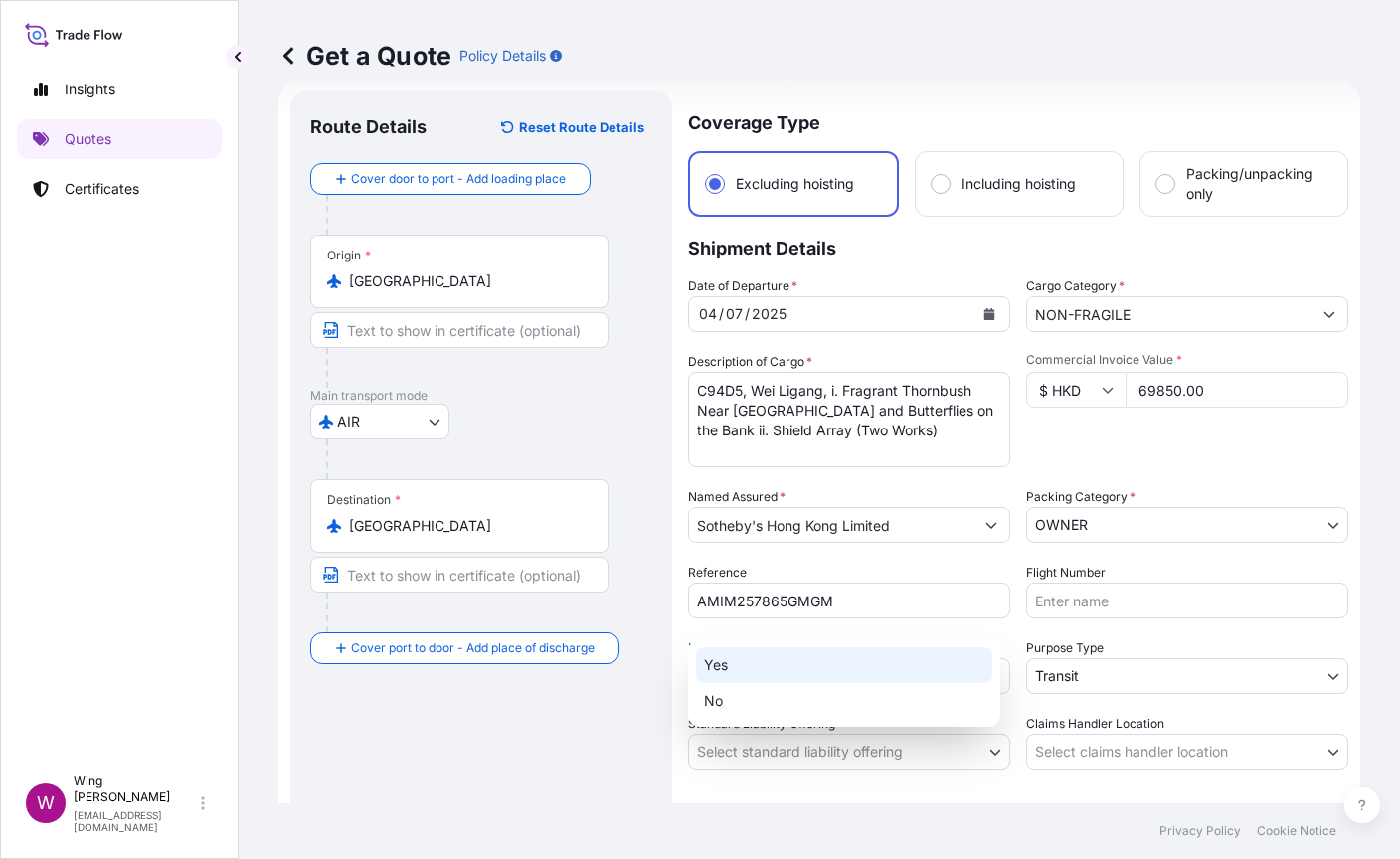 click on "Yes" at bounding box center (844, 665) 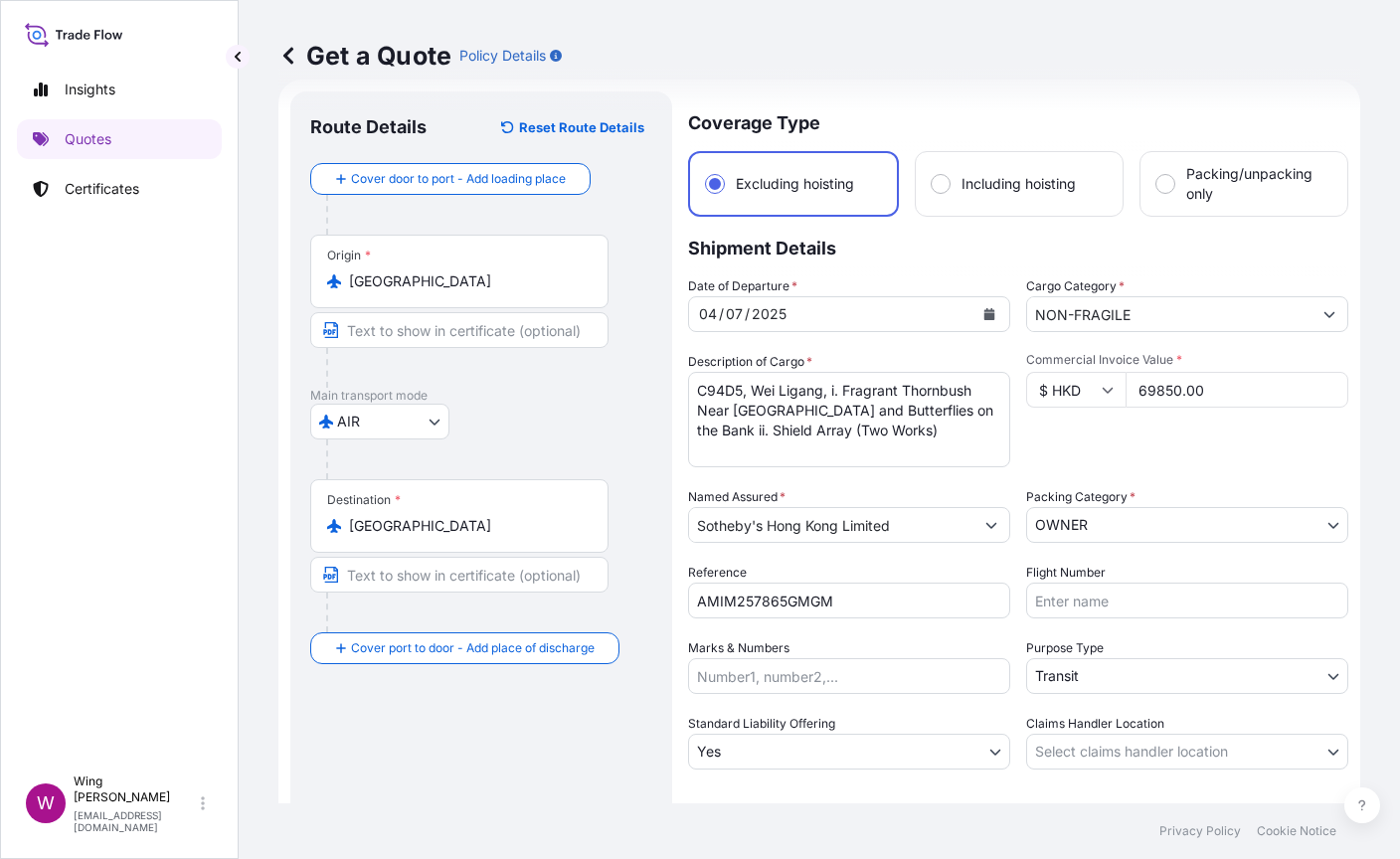 click on "Route Details Reset Route Details   Cover door to port - Add loading place Place of loading Road / [GEOGRAPHIC_DATA] / Inland Origin * [GEOGRAPHIC_DATA] Main transport mode AIR COURIER INSTALLATION LAND SEA AIR STORAGE Destination * [GEOGRAPHIC_DATA] Cover port to door - Add place of discharge Road / [GEOGRAPHIC_DATA] / Inland Place of Discharge" at bounding box center (481, 504) 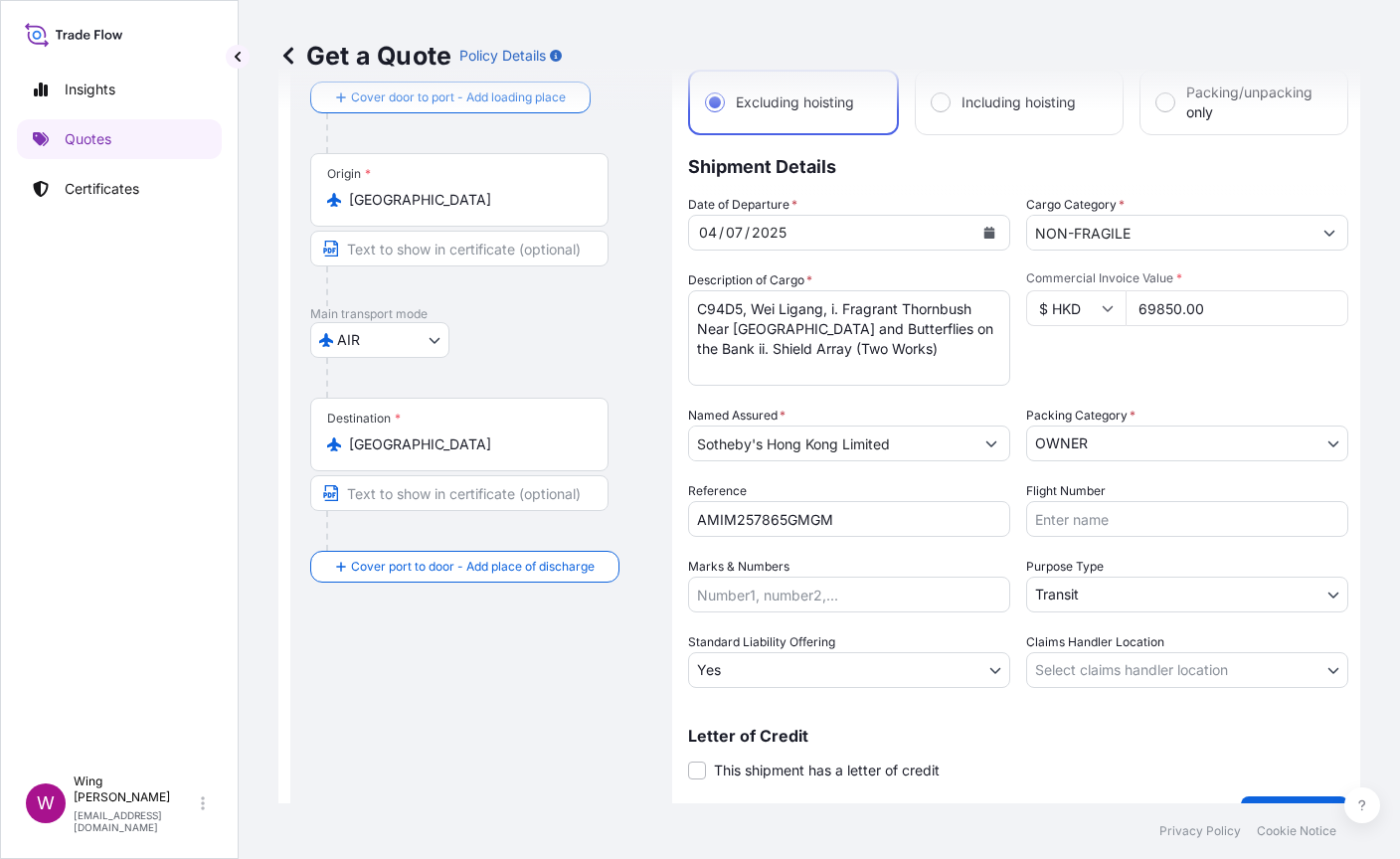 scroll, scrollTop: 156, scrollLeft: 0, axis: vertical 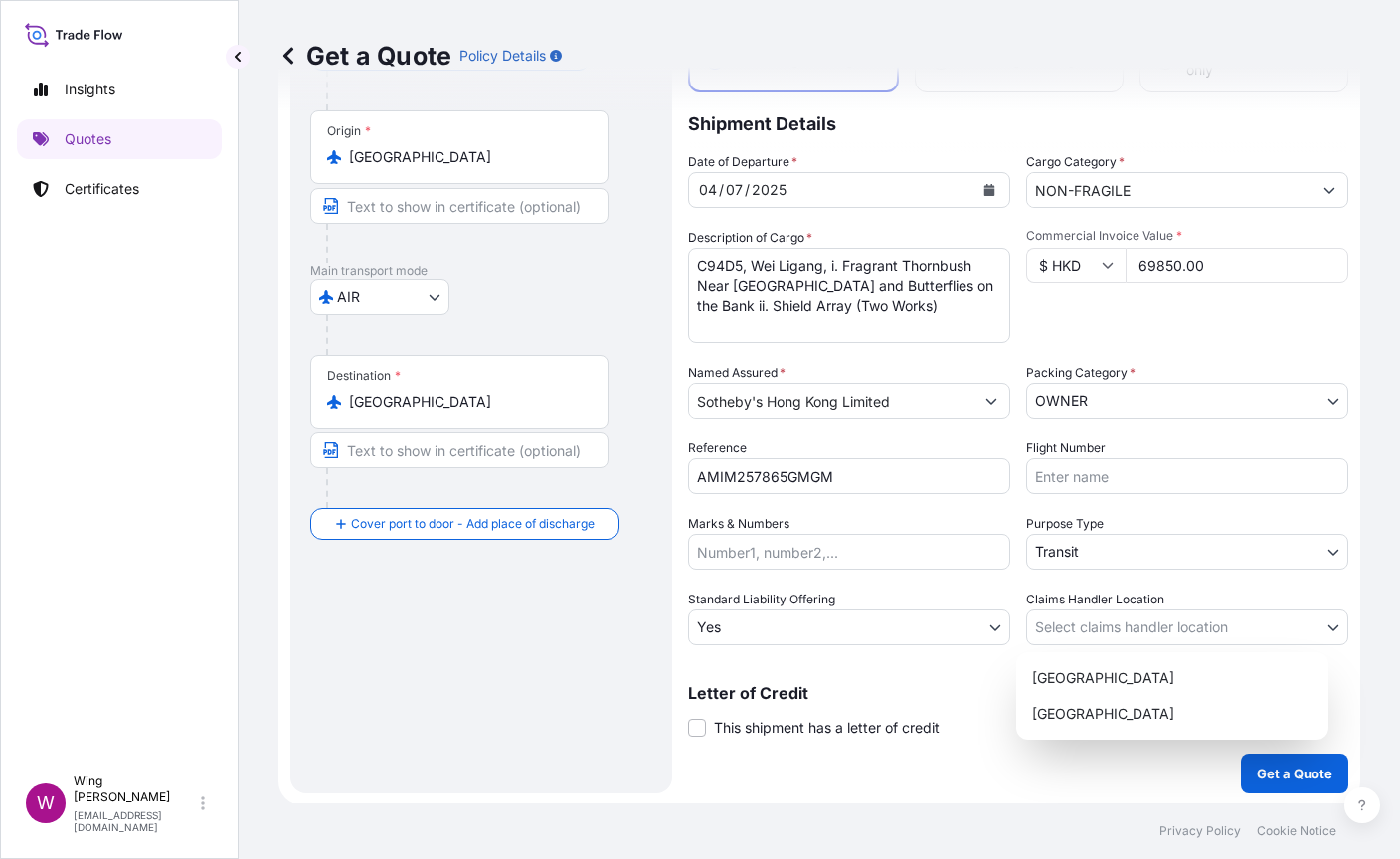 click on "Insights Quotes Certificates W Wing   Lee [EMAIL_ADDRESS][DOMAIN_NAME] Get a Quote Policy Details Route Details Reset Route Details   Cover door to port - Add loading place Place of loading Road / [GEOGRAPHIC_DATA] / Inland Origin * [GEOGRAPHIC_DATA] Main transport mode AIR COURIER INSTALLATION LAND SEA AIR STORAGE Destination * [GEOGRAPHIC_DATA] Cover port to door - Add place of discharge Road / Inland Road / Inland Place of Discharge Coverage Type Excluding hoisting Including hoisting Packing/unpacking only Shipment Details Date of Departure * [DATE] Cargo Category * NON-FRAGILE Description of Cargo * C94D5, Wei Ligang, i. Fragrant Thornbush Near [GEOGRAPHIC_DATA] and Butterflies on the Bank ii. Shield Array (Two Works) Commercial Invoice Value   * $ HKD 69850.00 Named Assured * Sotheby's Hong Kong Limited Packing Category * OWNER AGENT CO-OWNER OWNER Various Reference AMIM257865GMGM Flight Number Marks & Numbers Purpose Type Transit Transit Storage Installation Conservation Standard Liability Offering Yes Yes No" at bounding box center [700, 430] 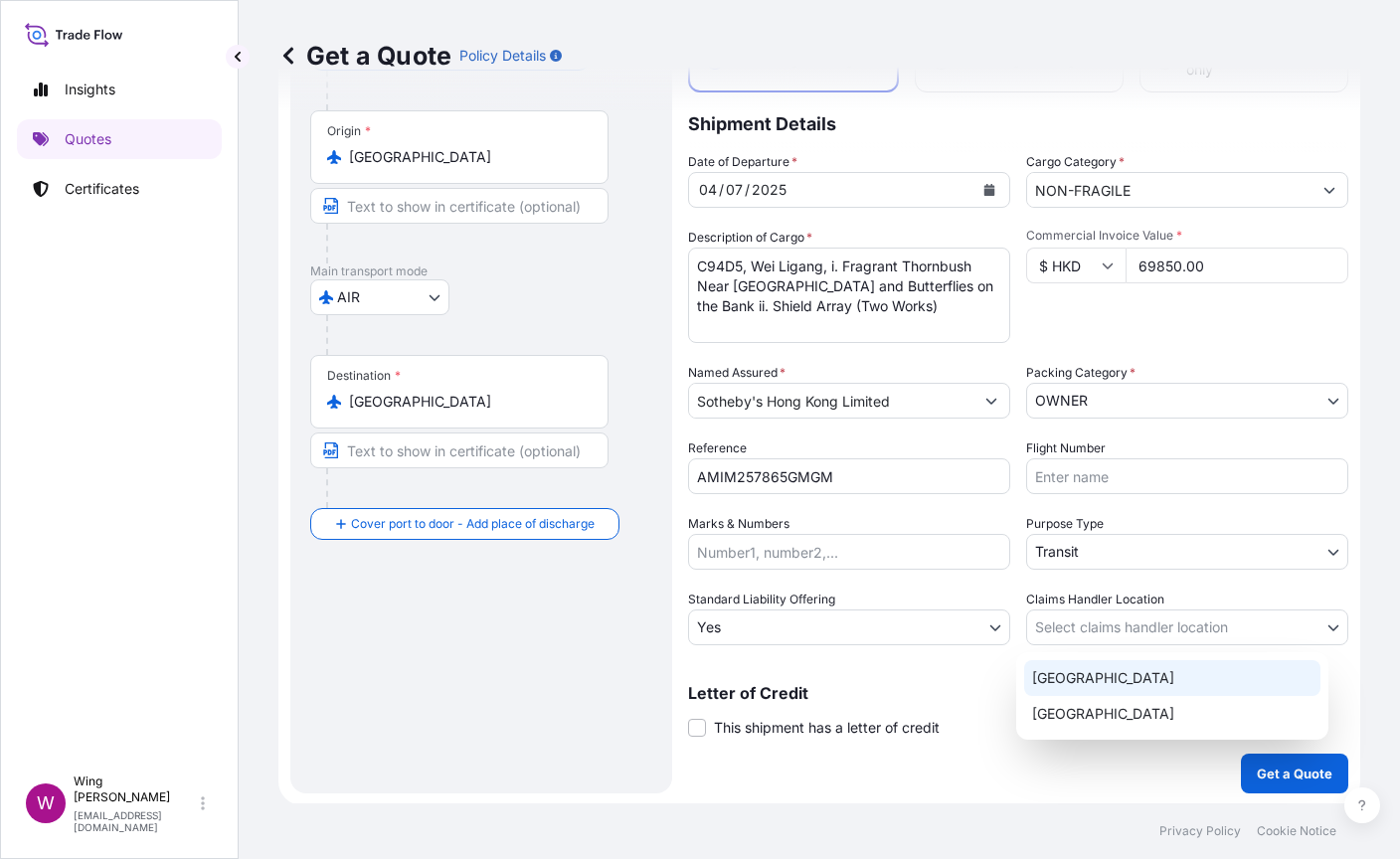 click on "[GEOGRAPHIC_DATA]" at bounding box center (1172, 678) 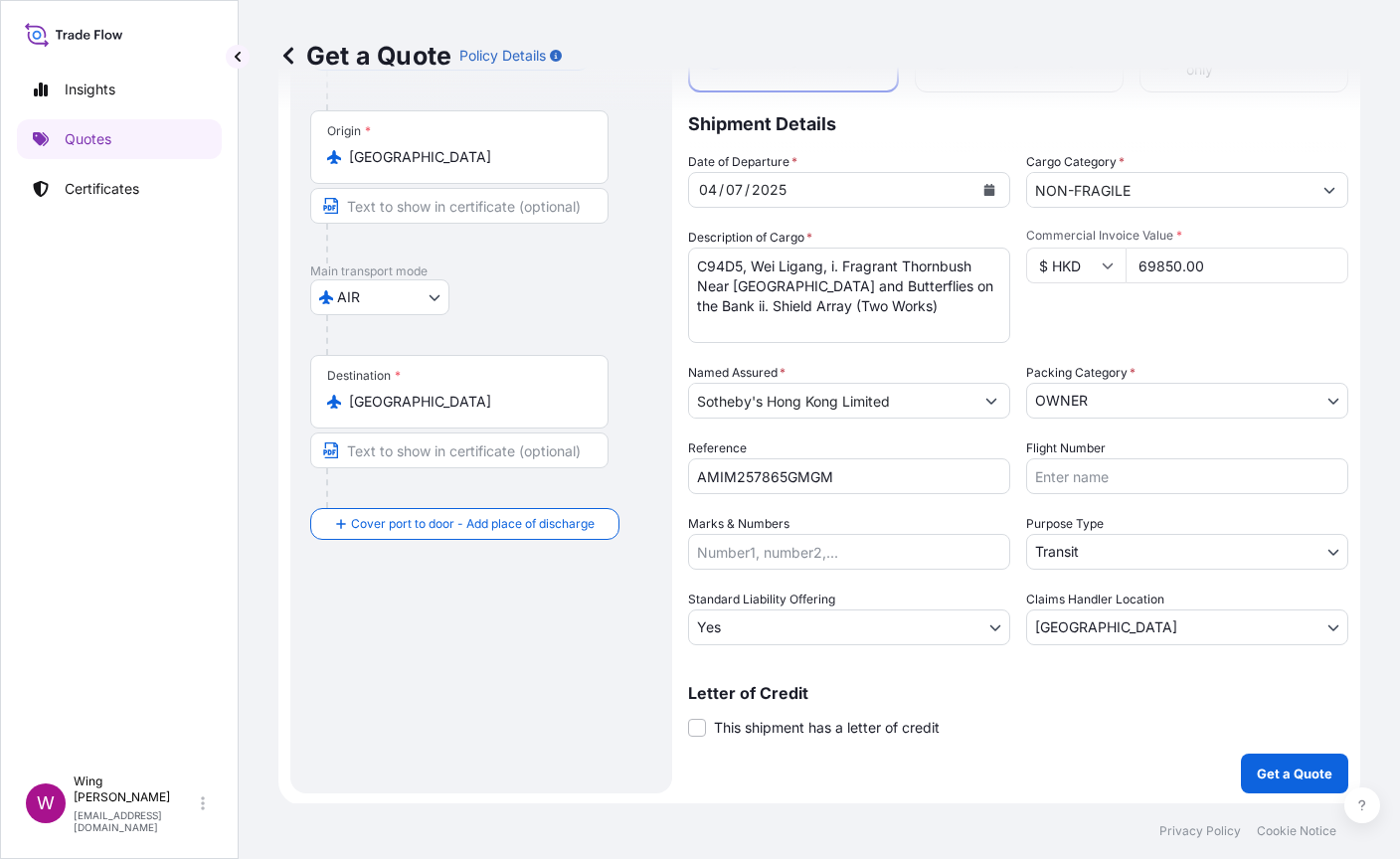 click on "Coverage Type Excluding hoisting Including hoisting Packing/unpacking only Shipment Details Date of Departure * [DATE] Cargo Category * NON-FRAGILE Description of Cargo * C94D5, Wei Ligang, i. Fragrant Thornbush Near [GEOGRAPHIC_DATA] and Butterflies on the Bank ii. Shield Array (Two Works) Commercial Invoice Value   * $ HKD 69850.00 Named Assured * Sotheby's Hong Kong Limited Packing Category * OWNER AGENT CO-OWNER OWNER Various Reference AMIM257865GMGM Flight Number Marks & Numbers Purpose Type Transit Transit Storage Installation Conservation Standard Liability Offering Yes Yes No Claims Handler Location [GEOGRAPHIC_DATA] [GEOGRAPHIC_DATA] [GEOGRAPHIC_DATA] Letter of Credit This shipment has a letter of credit Letter of credit * Letter of credit may not exceed 12000 characters Get a Quote" at bounding box center [1018, 380] 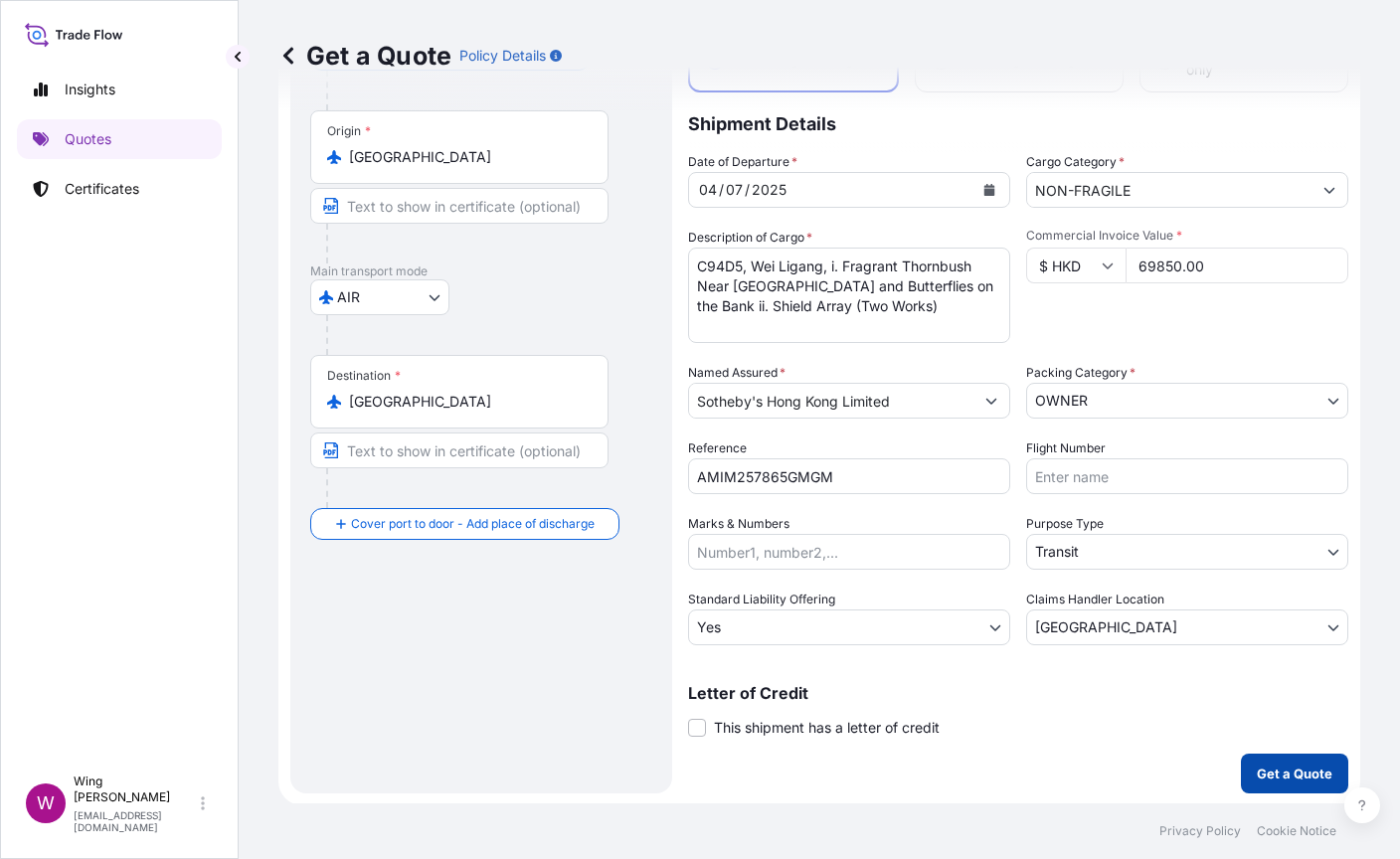 click on "Get a Quote" at bounding box center (1295, 773) 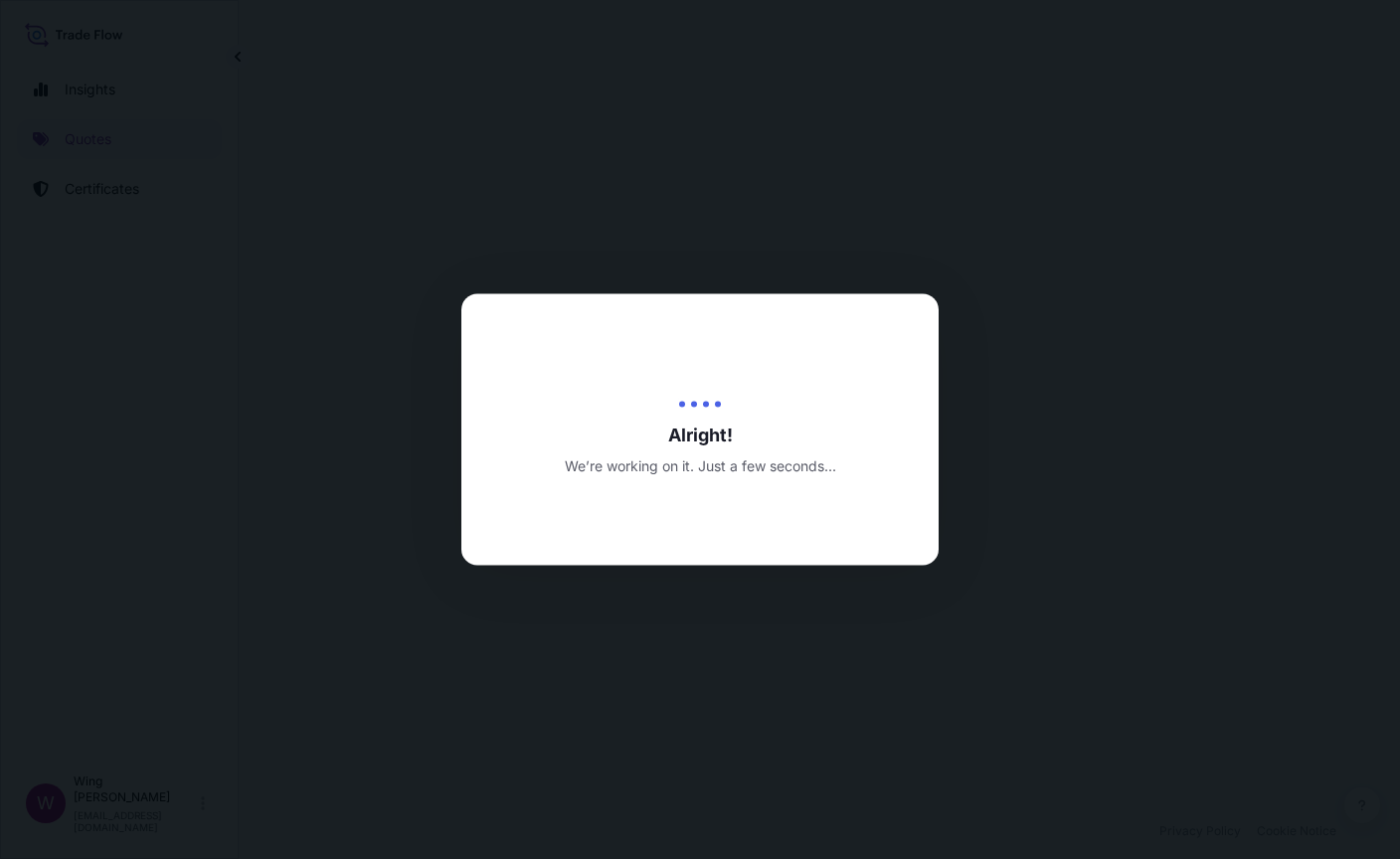 scroll, scrollTop: 0, scrollLeft: 0, axis: both 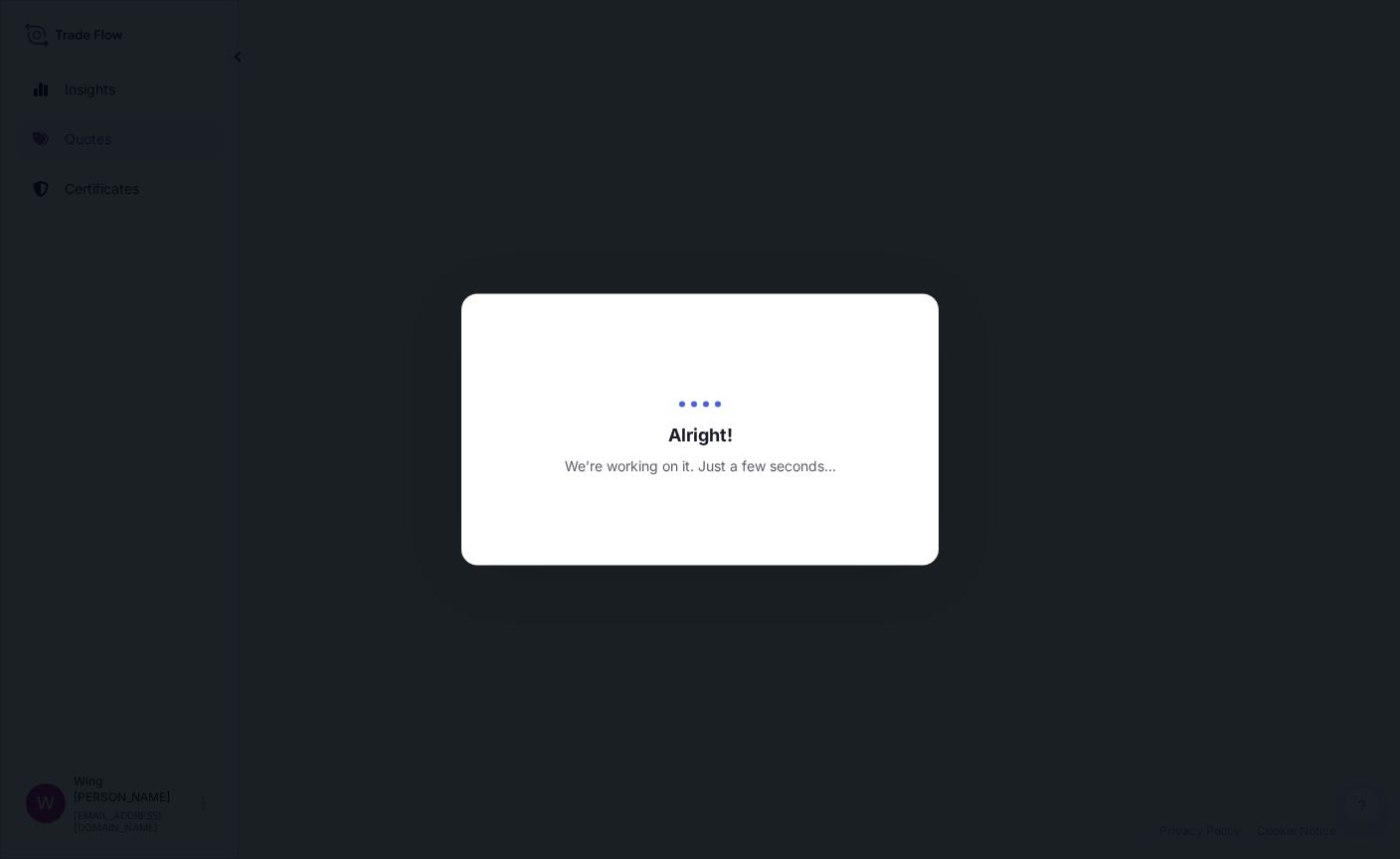 select on "AIR" 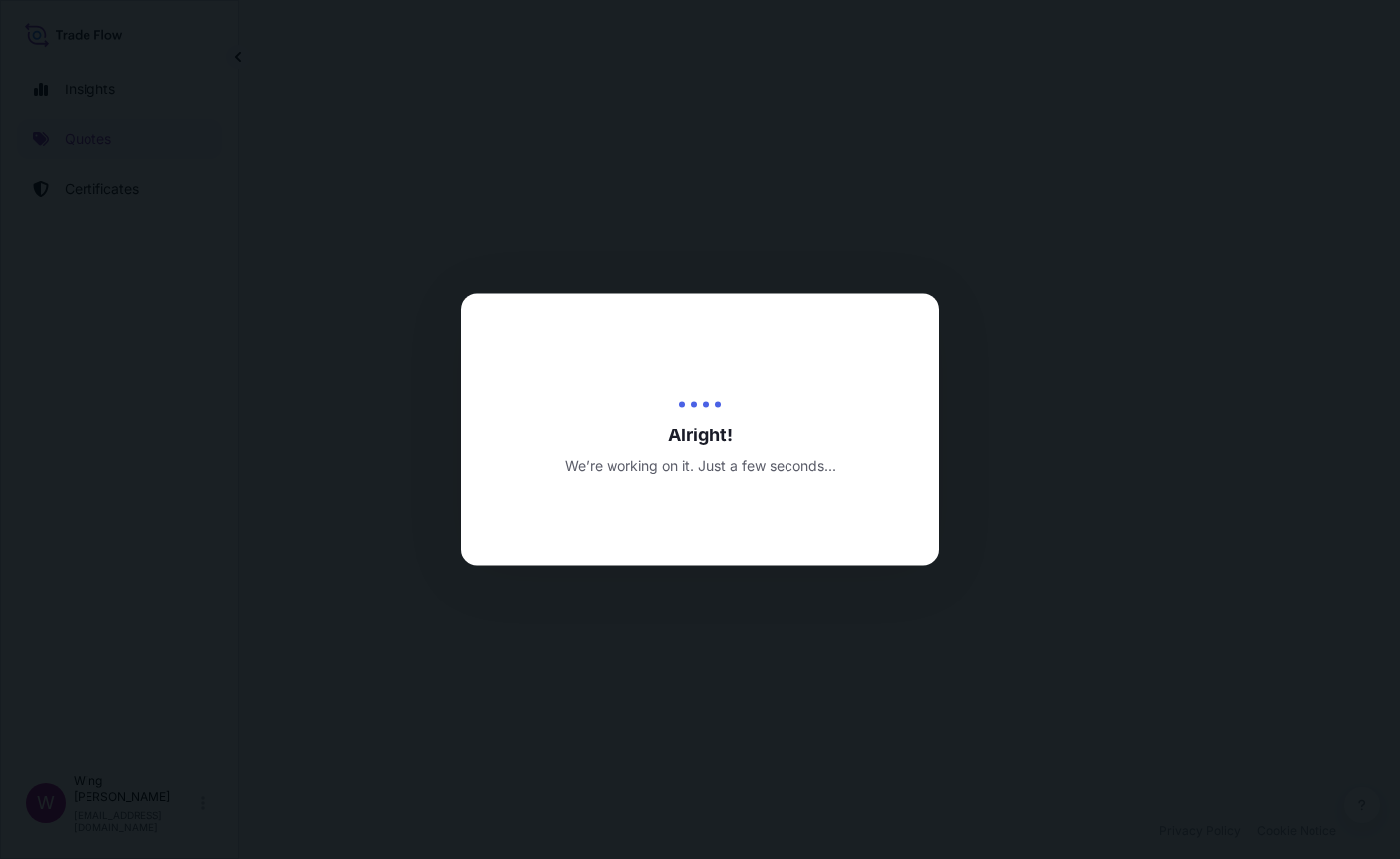 select on "27" 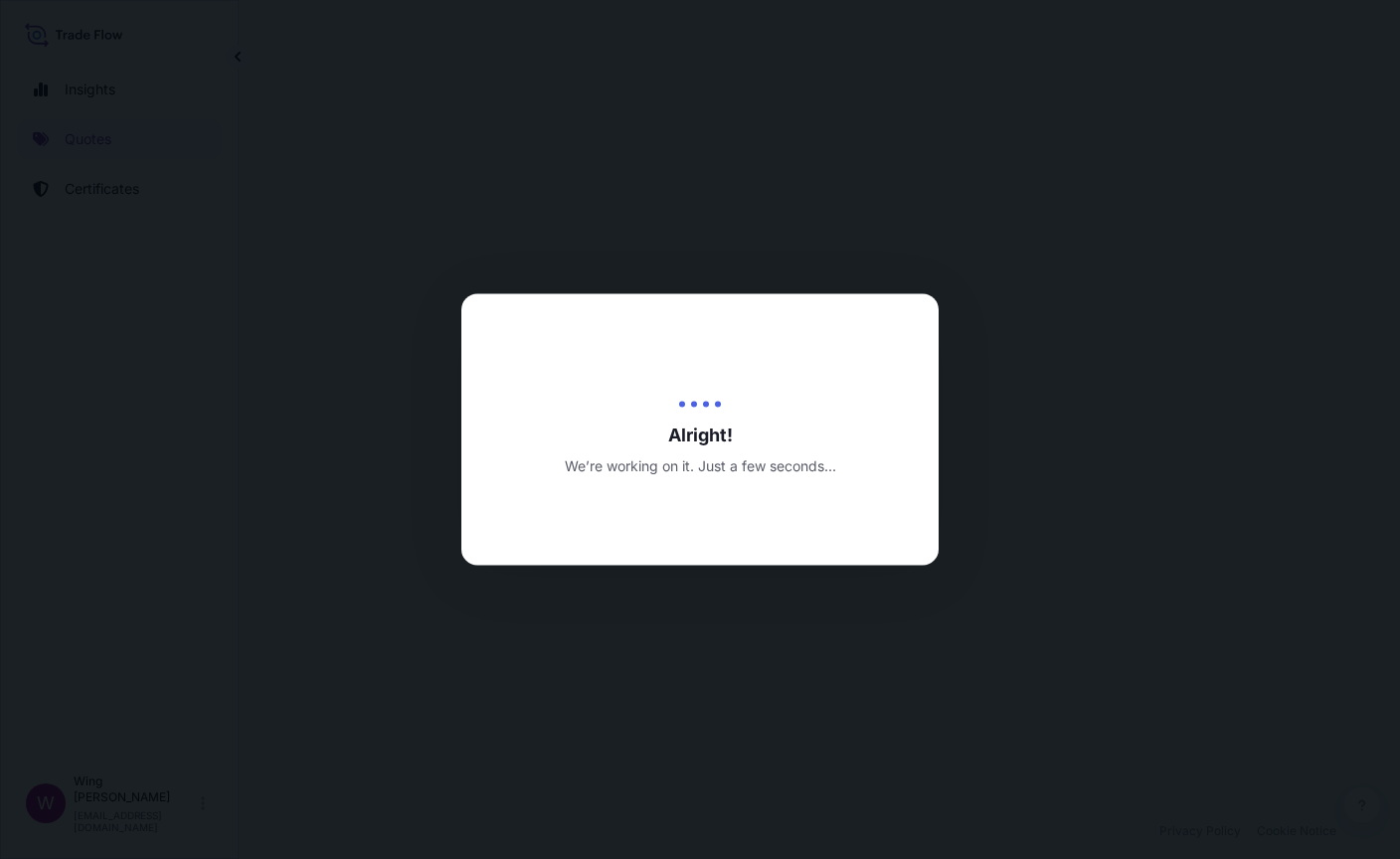 select on "Transit" 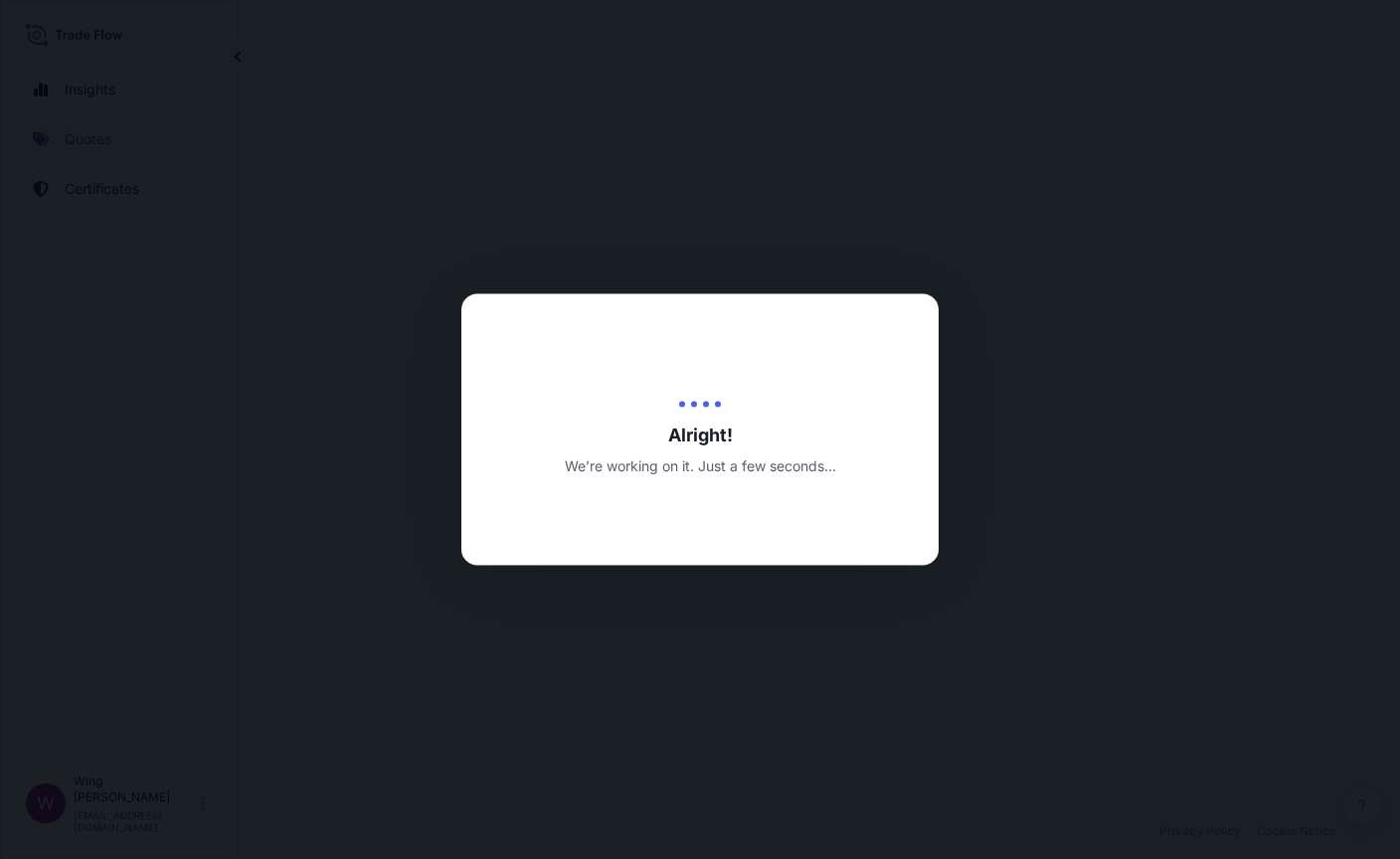 select on "Yes" 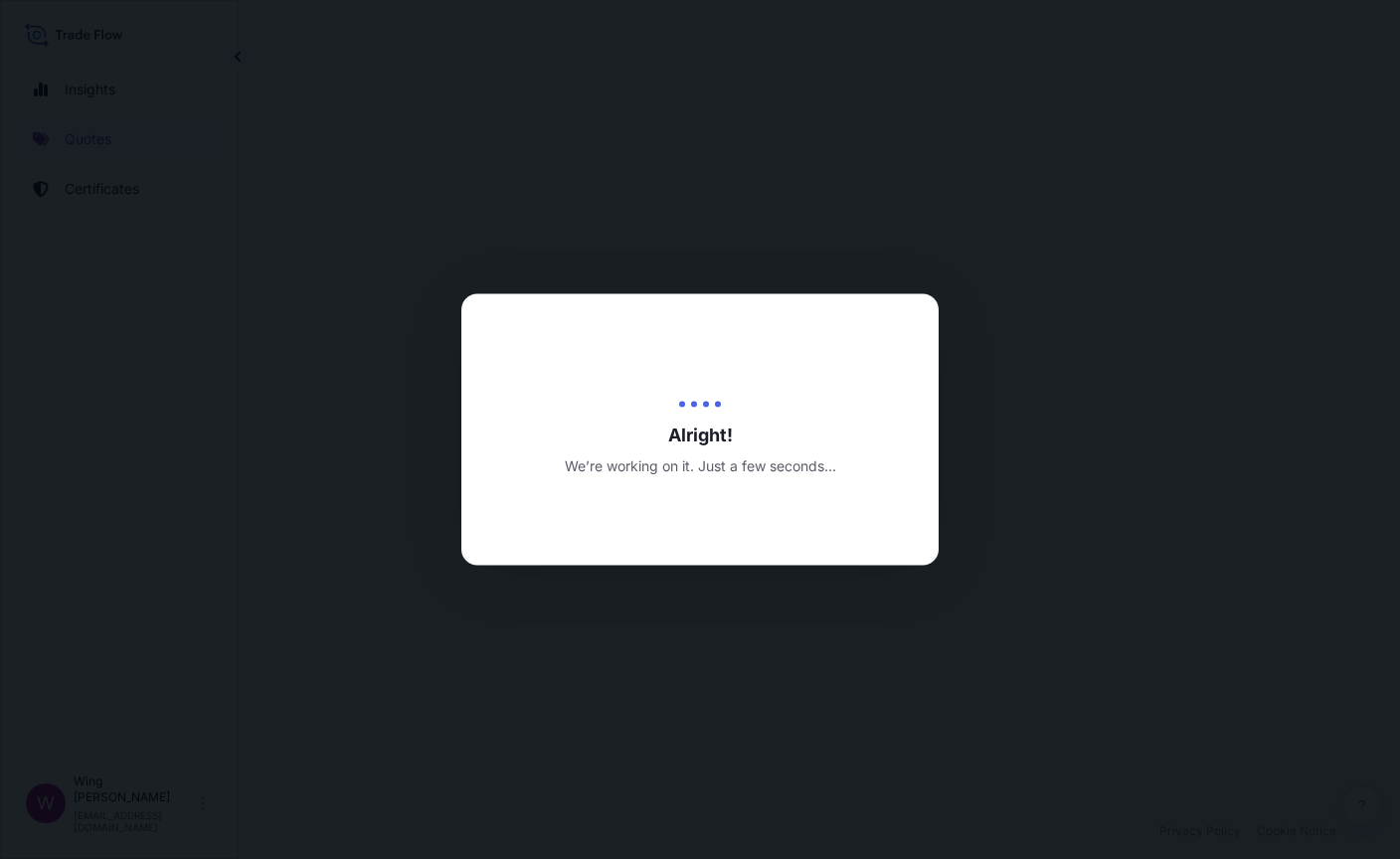 select on "[GEOGRAPHIC_DATA]" 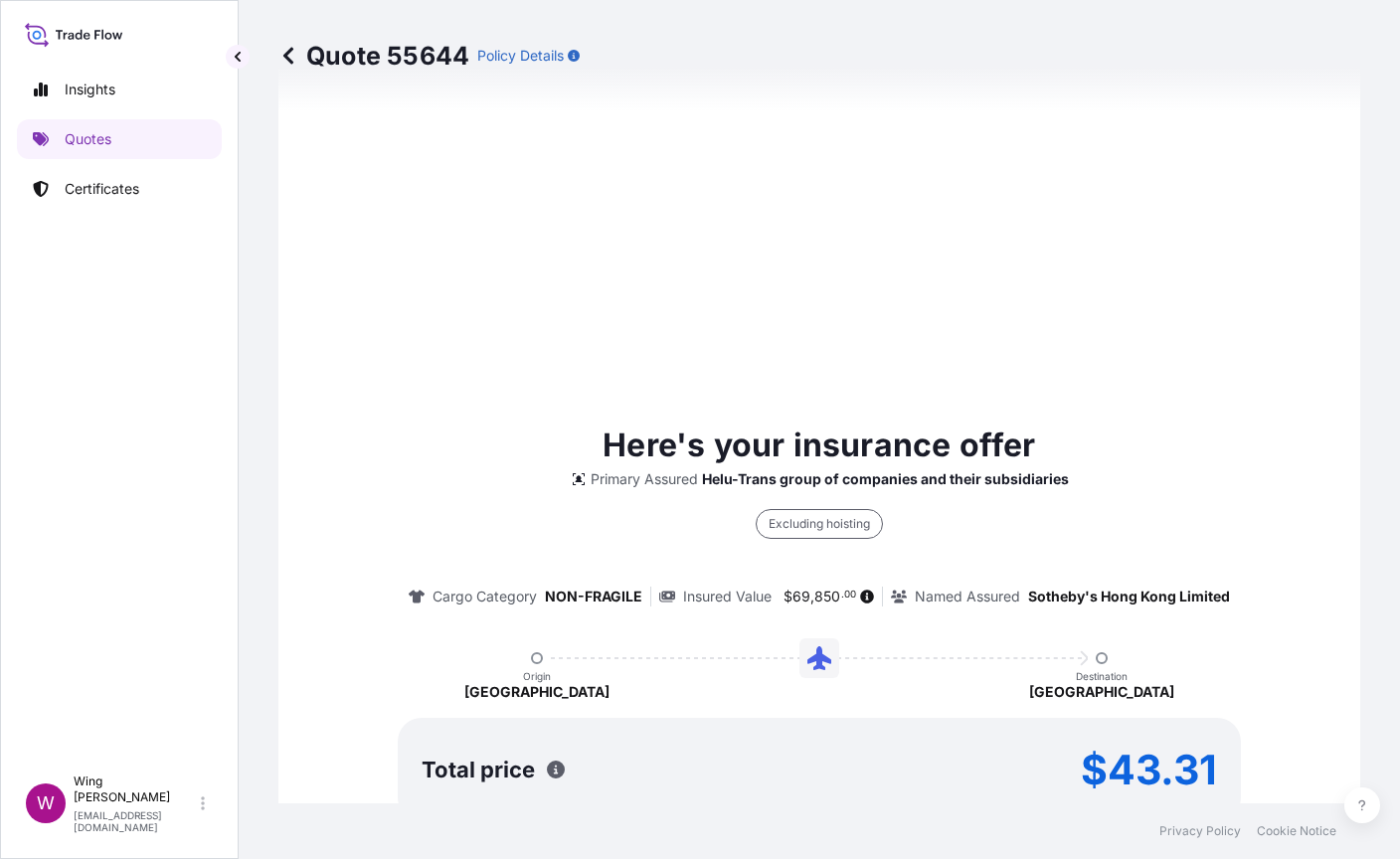 scroll, scrollTop: 1279, scrollLeft: 0, axis: vertical 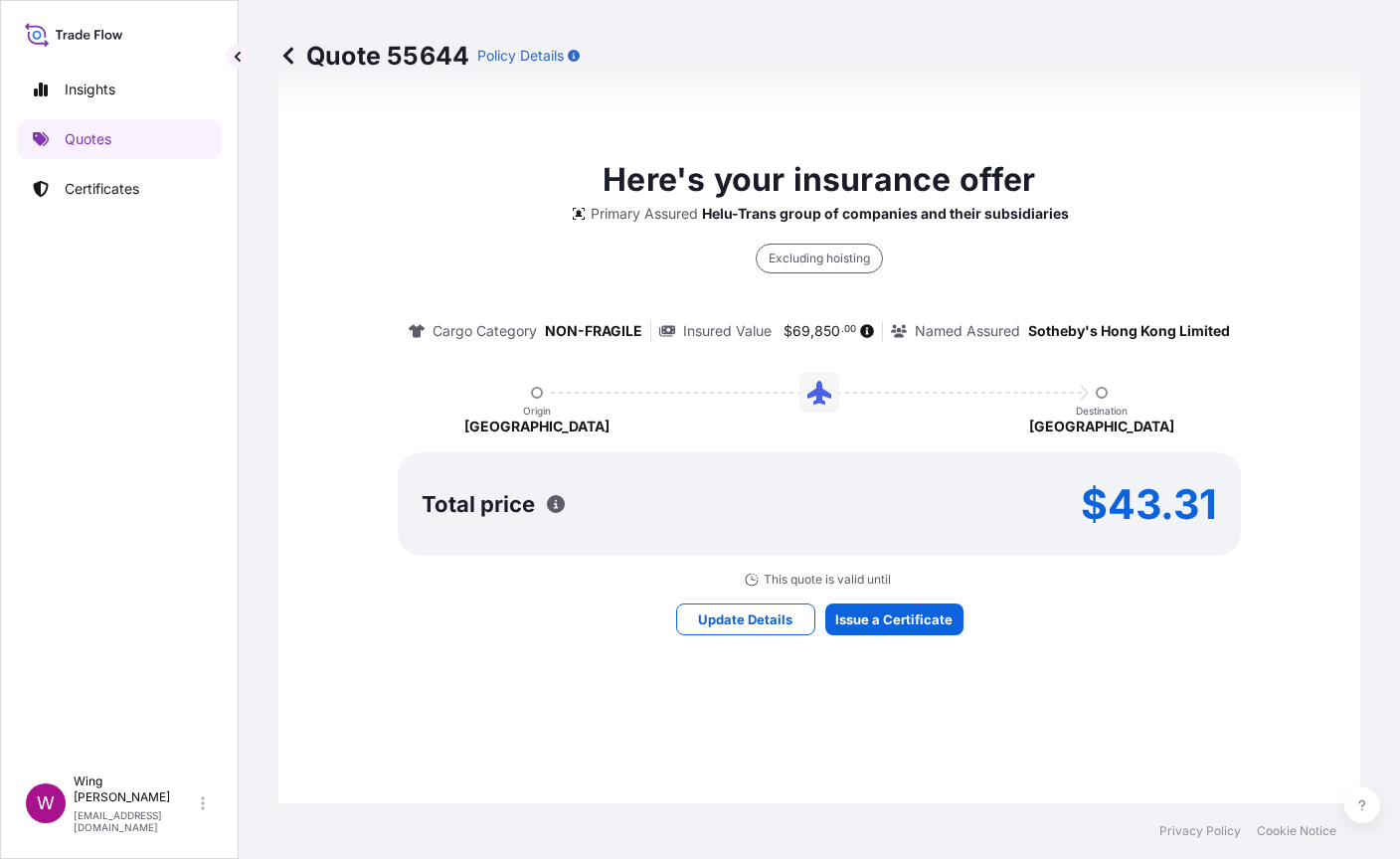 click on "Here's your insurance offer Primary Assured Helu-Trans group of companies and their subsidiaries Excluding hoisting Cargo Category NON-FRAGILE Insured Value $ 69 , 850 . 00 Named Assured Sotheby's Hong Kong Limited Origin [GEOGRAPHIC_DATA] Destination [GEOGRAPHIC_DATA] Total price $43.31 This quote is valid until Update Details Issue a Certificate" at bounding box center [819, 395] 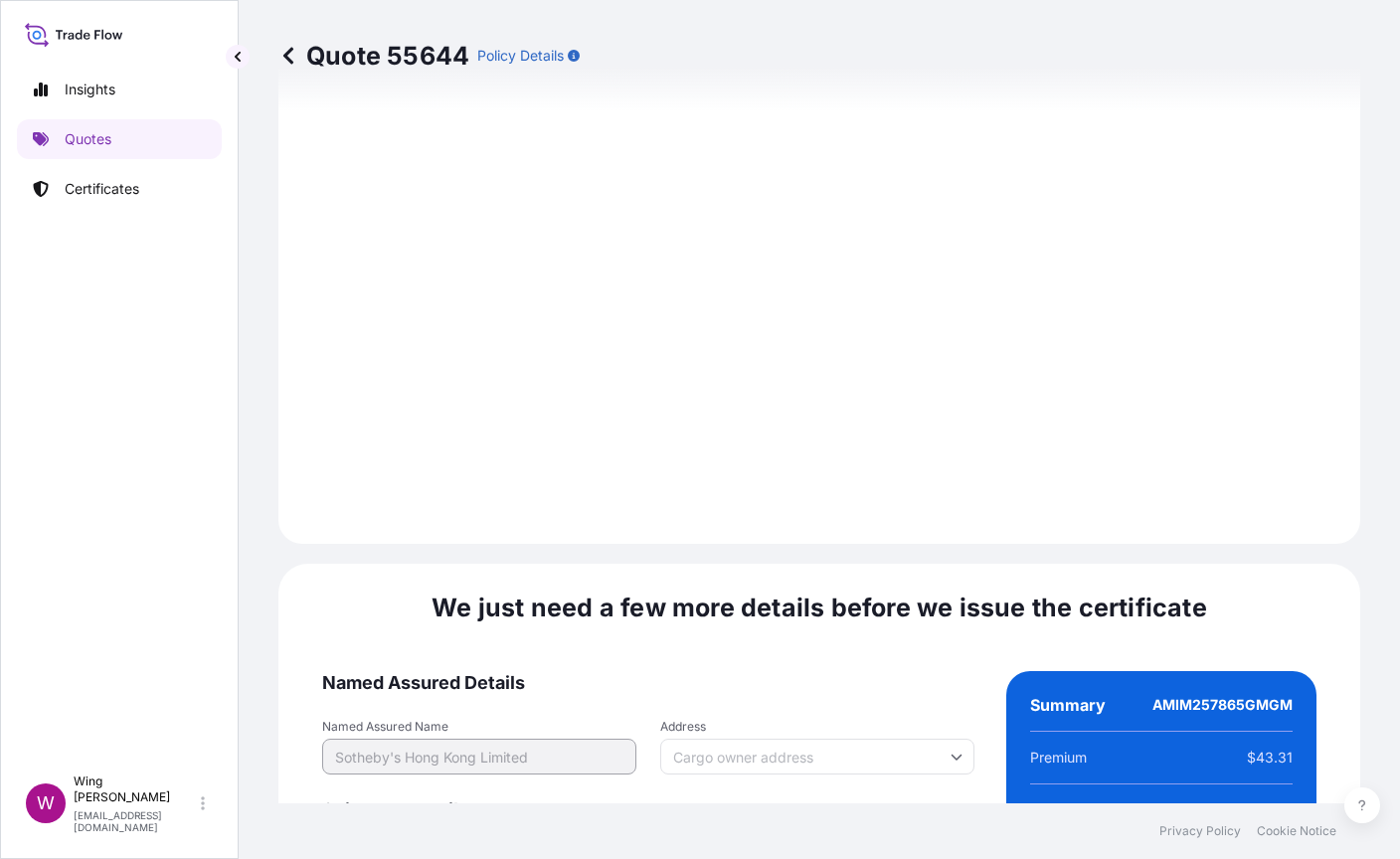 scroll, scrollTop: 2785, scrollLeft: 0, axis: vertical 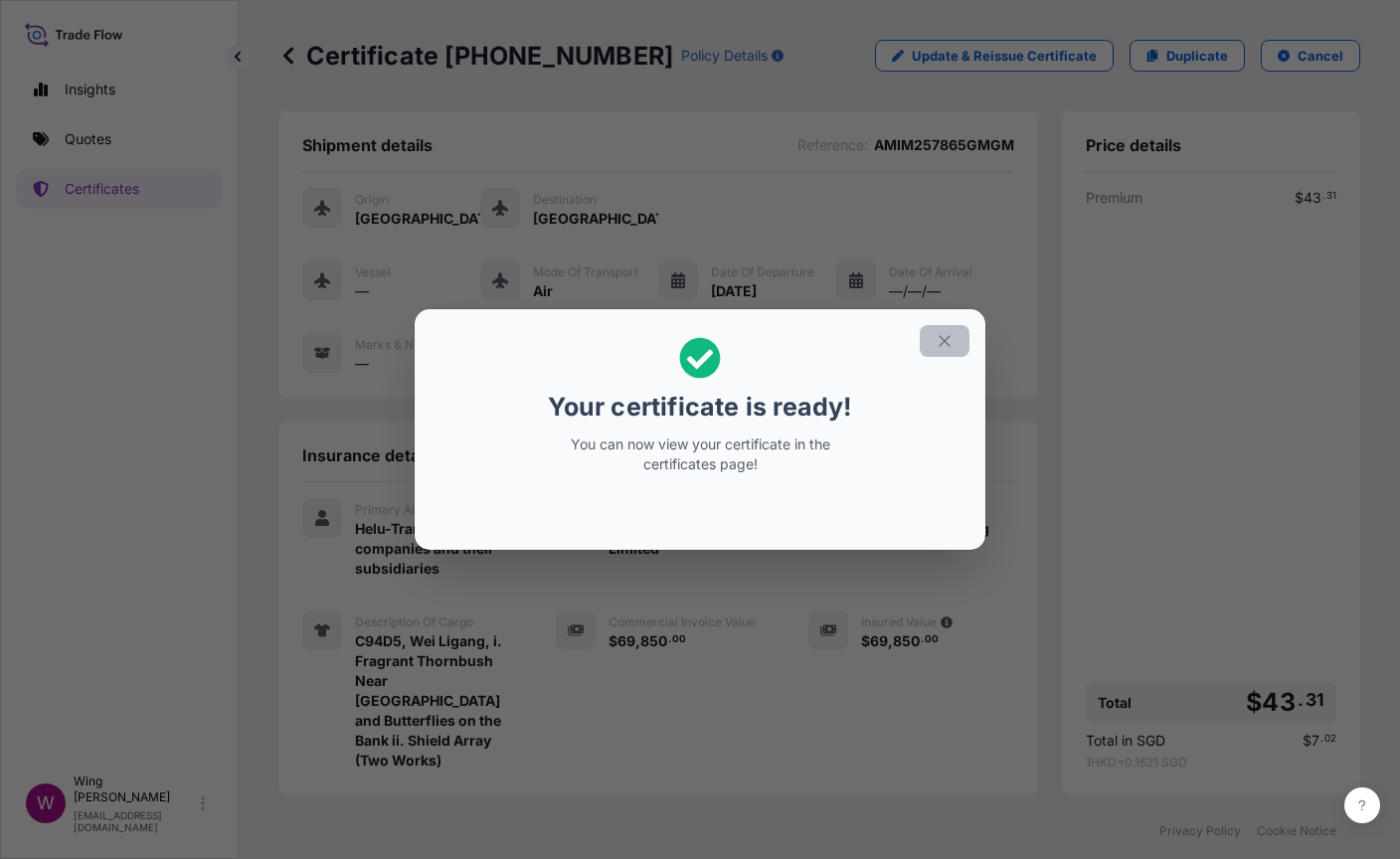 click 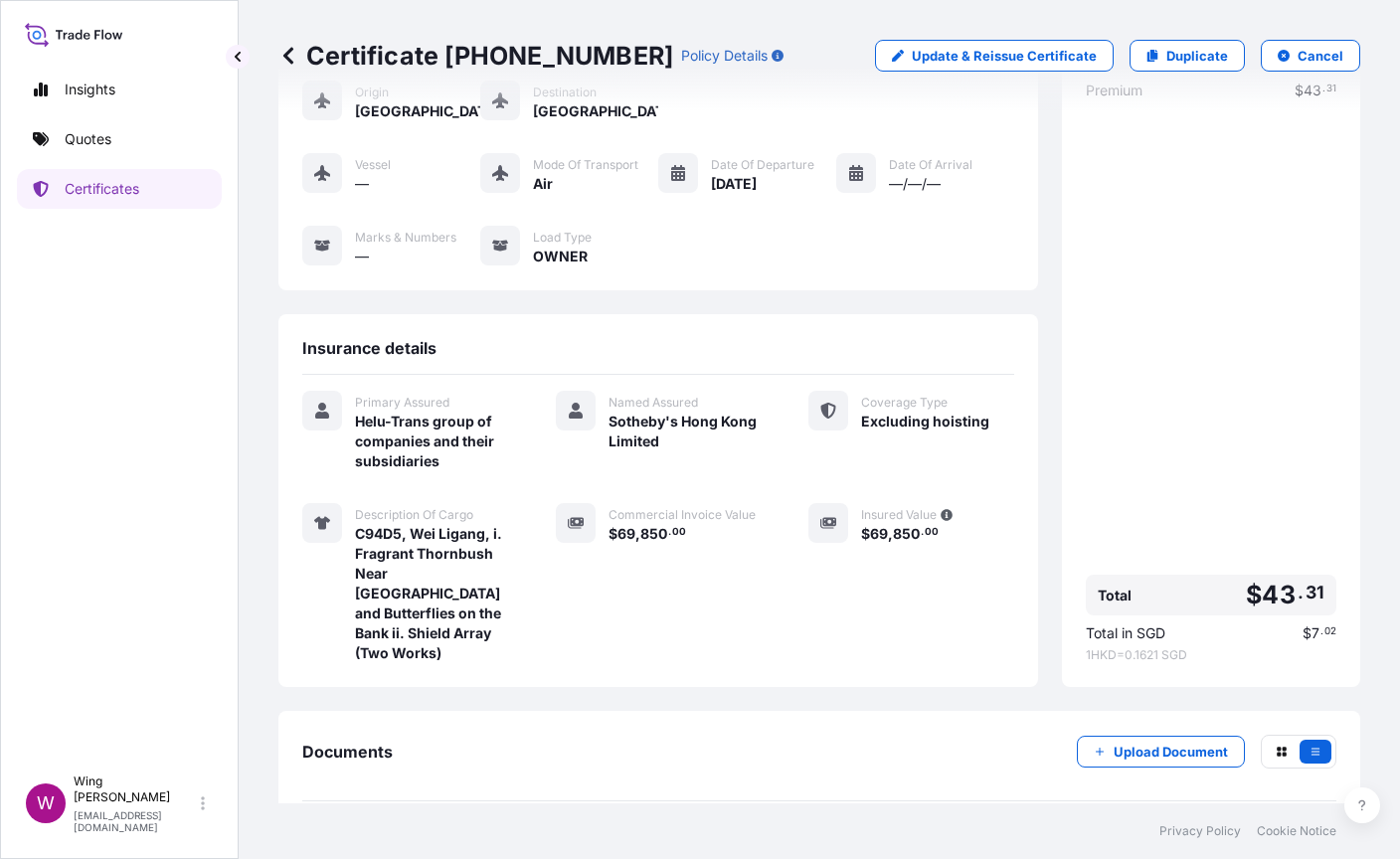 scroll, scrollTop: 176, scrollLeft: 0, axis: vertical 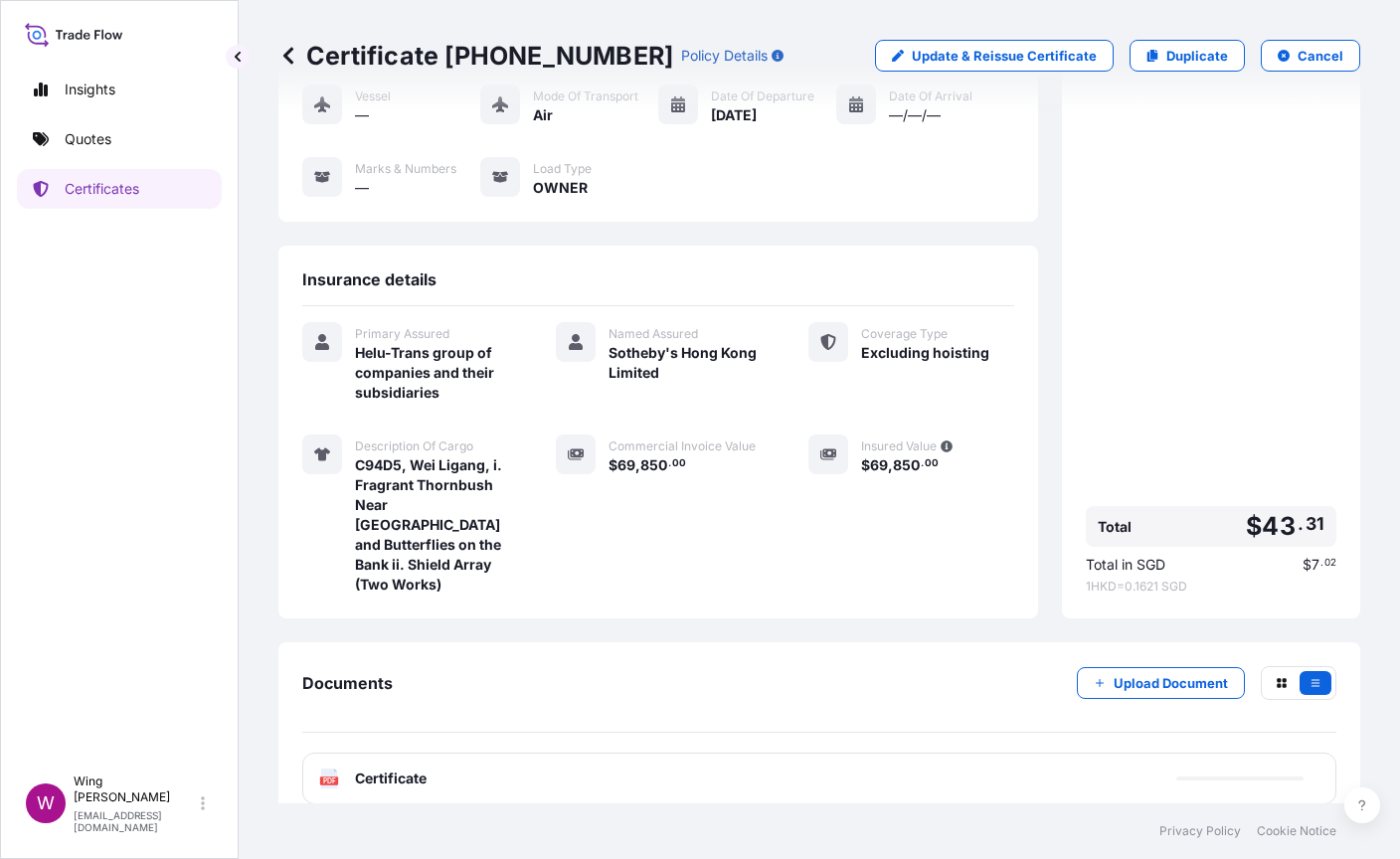 click on "PDF Certificate" at bounding box center [373, 778] 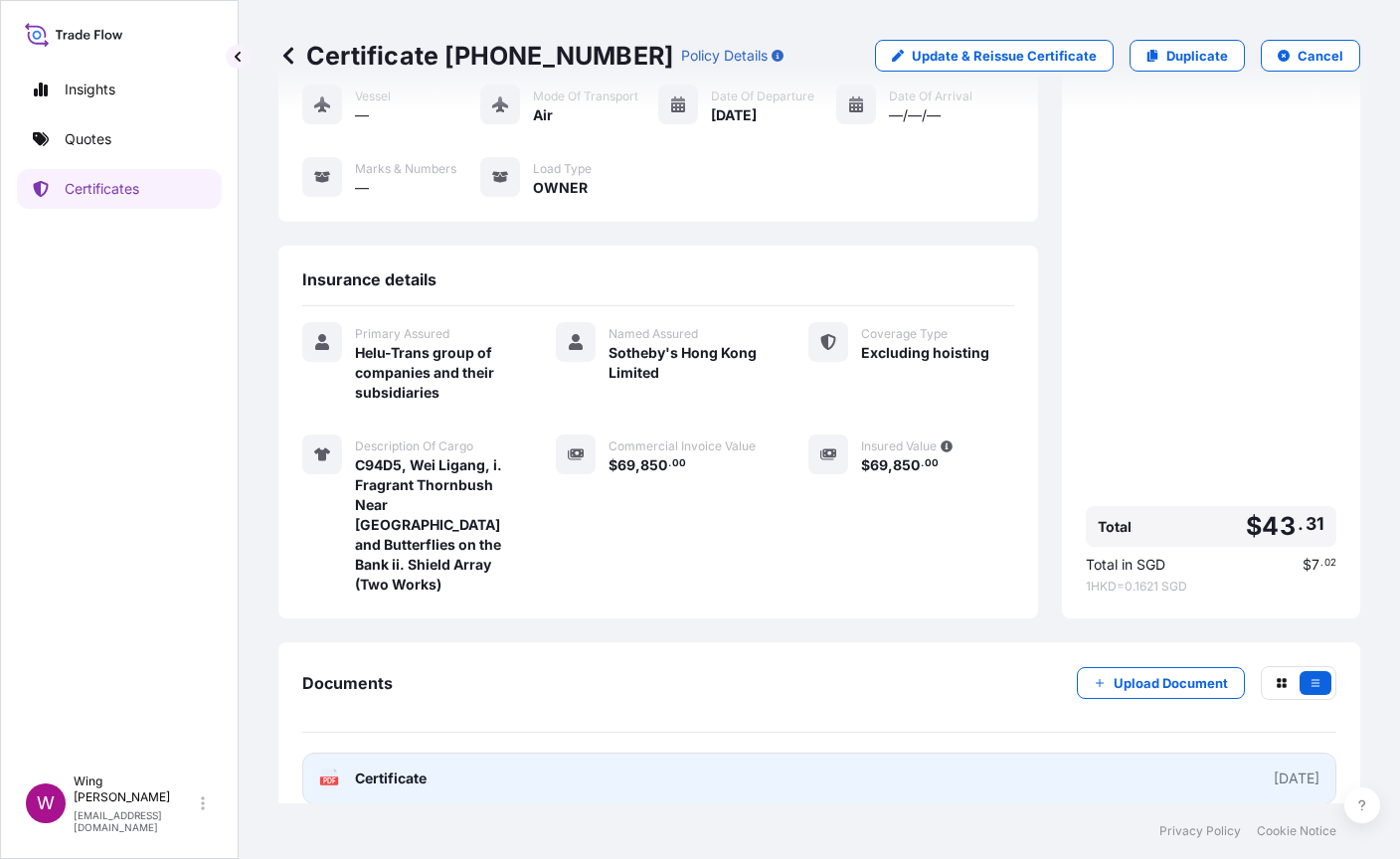click on "PDF" 